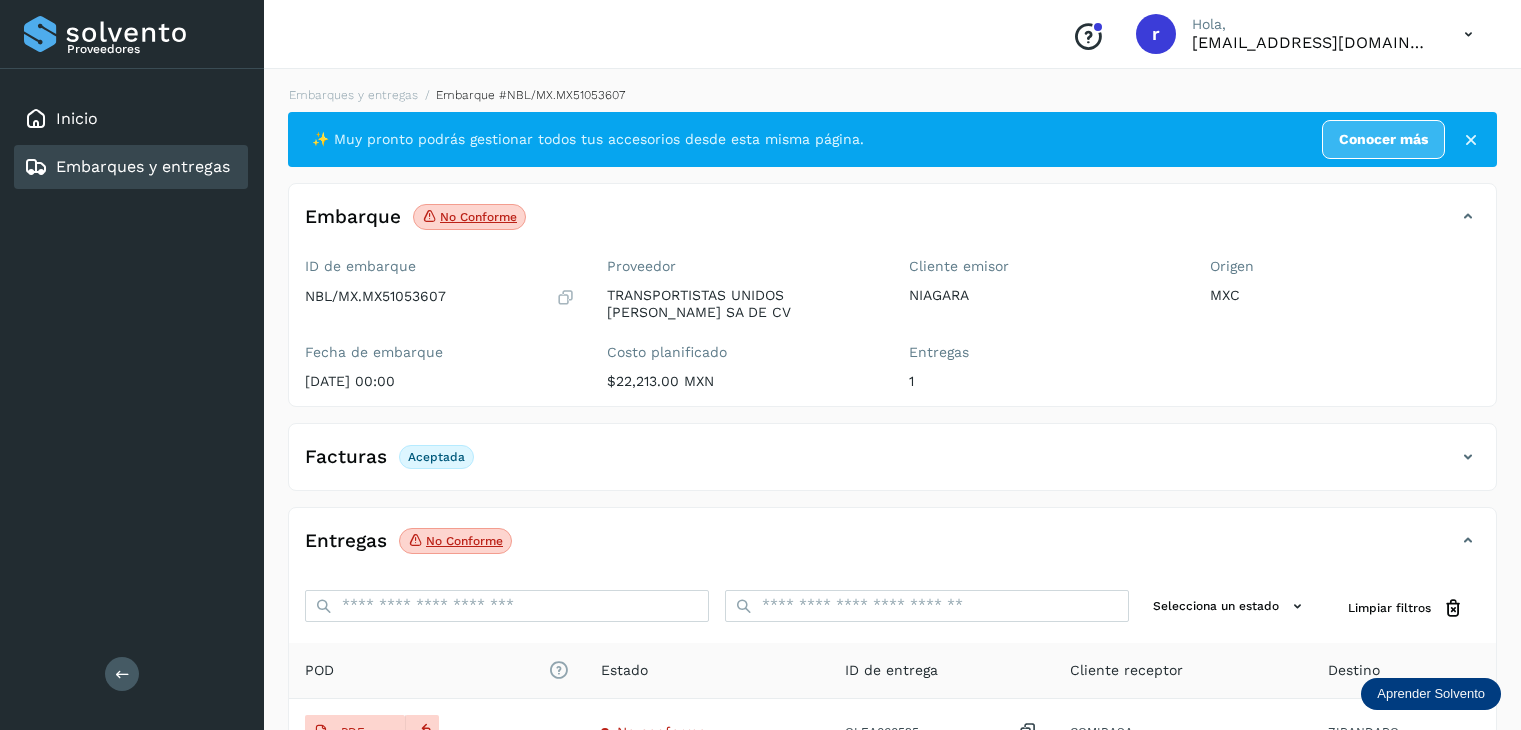 scroll, scrollTop: 229, scrollLeft: 0, axis: vertical 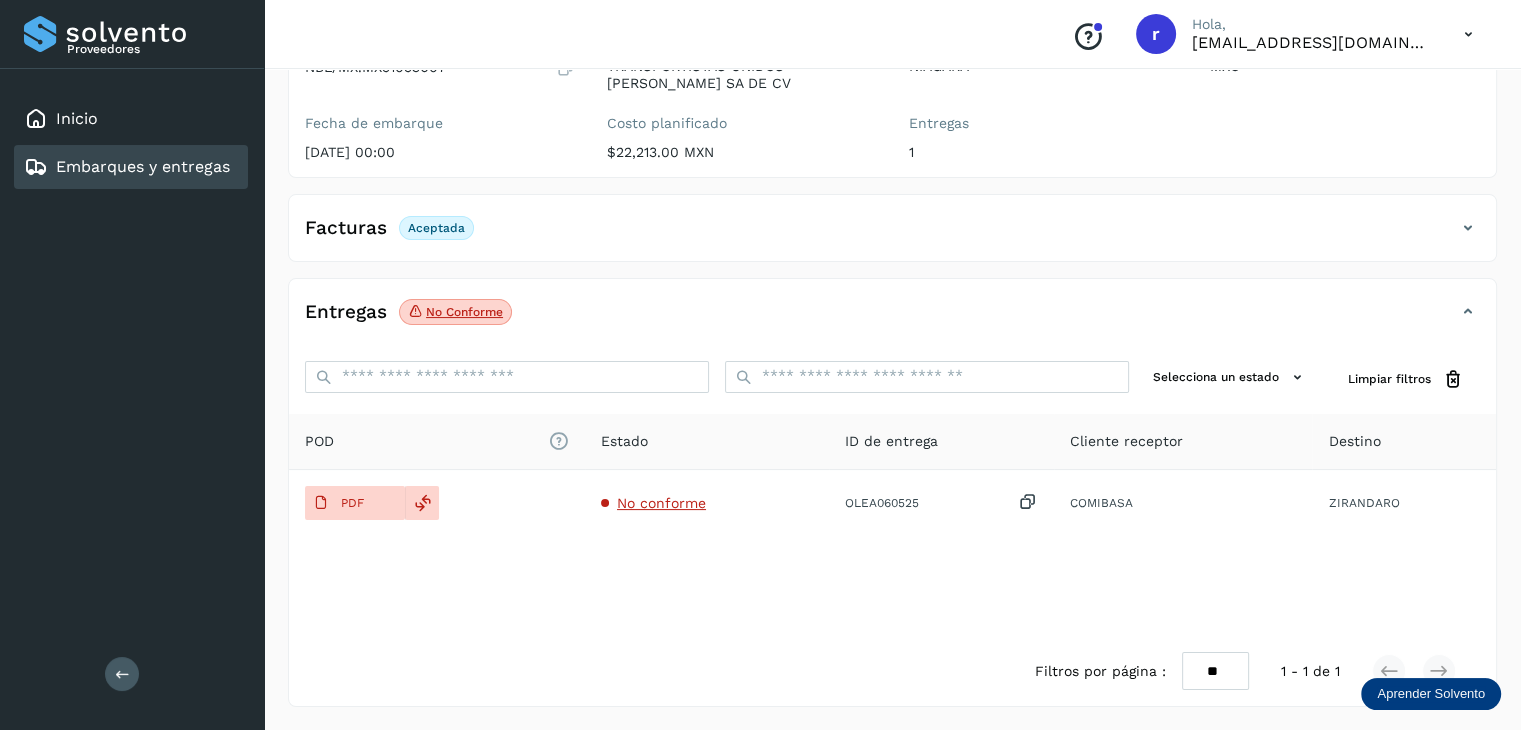 click on "Embarques y entregas" at bounding box center (143, 166) 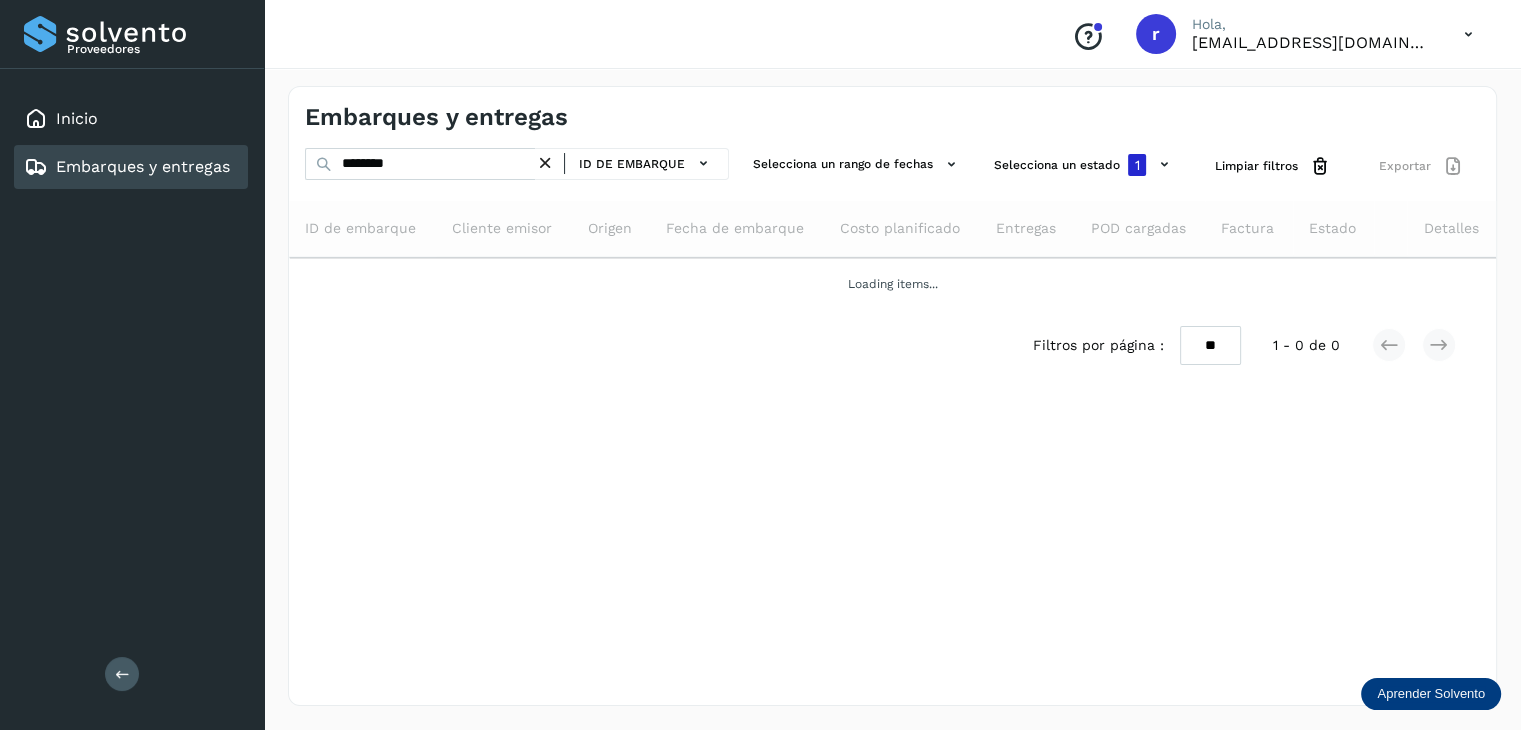 scroll, scrollTop: 0, scrollLeft: 0, axis: both 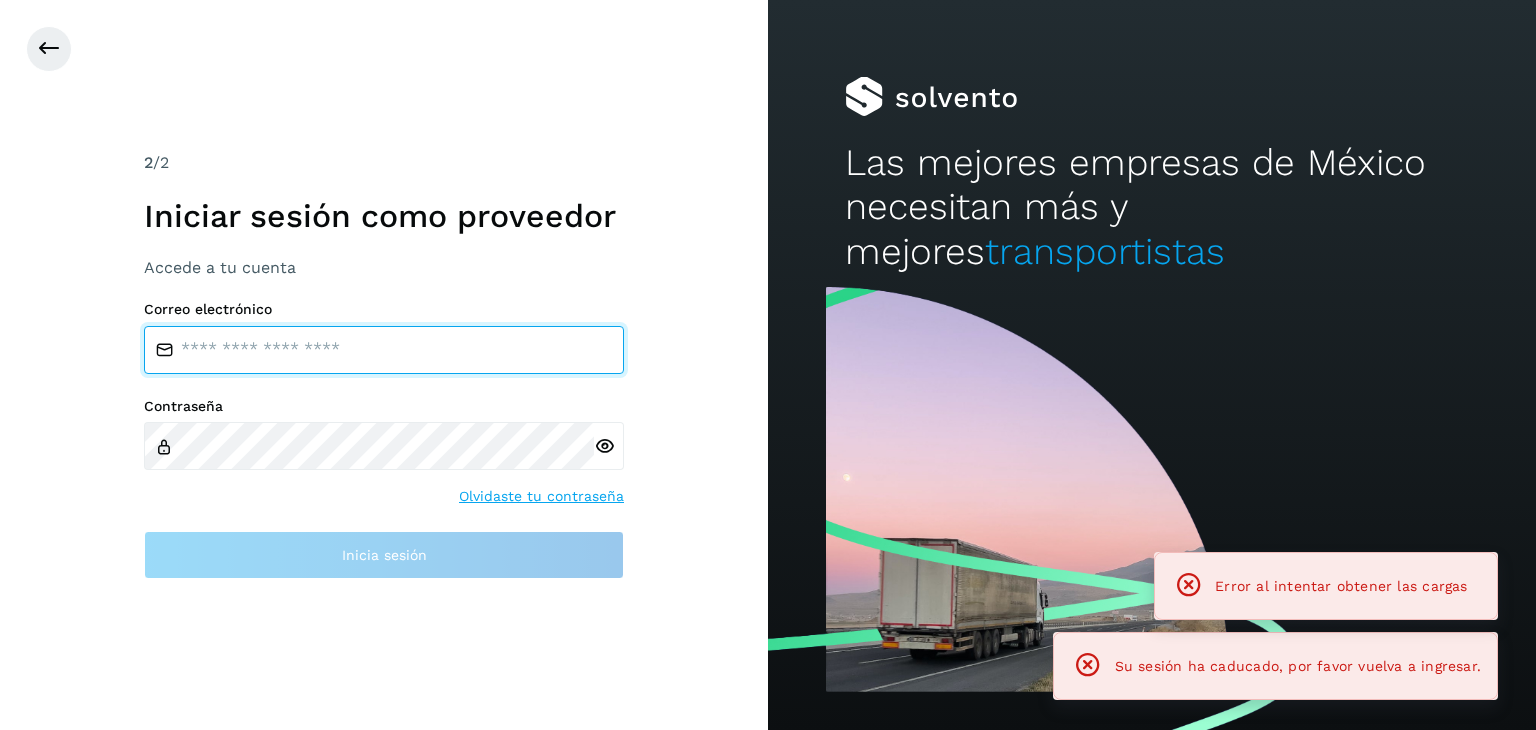 click at bounding box center [384, 350] 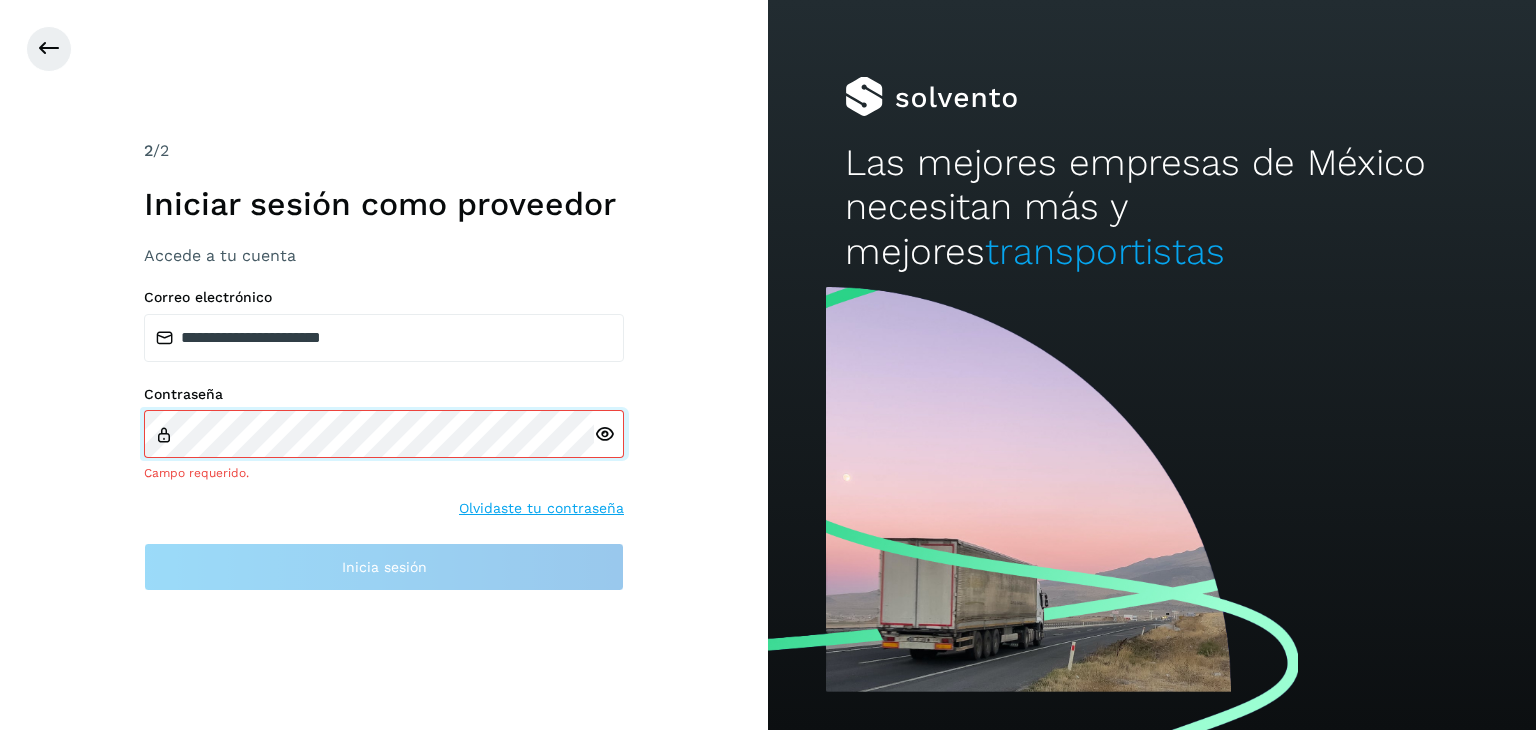 click on "Contraseña  Campo requerido." at bounding box center [384, 434] 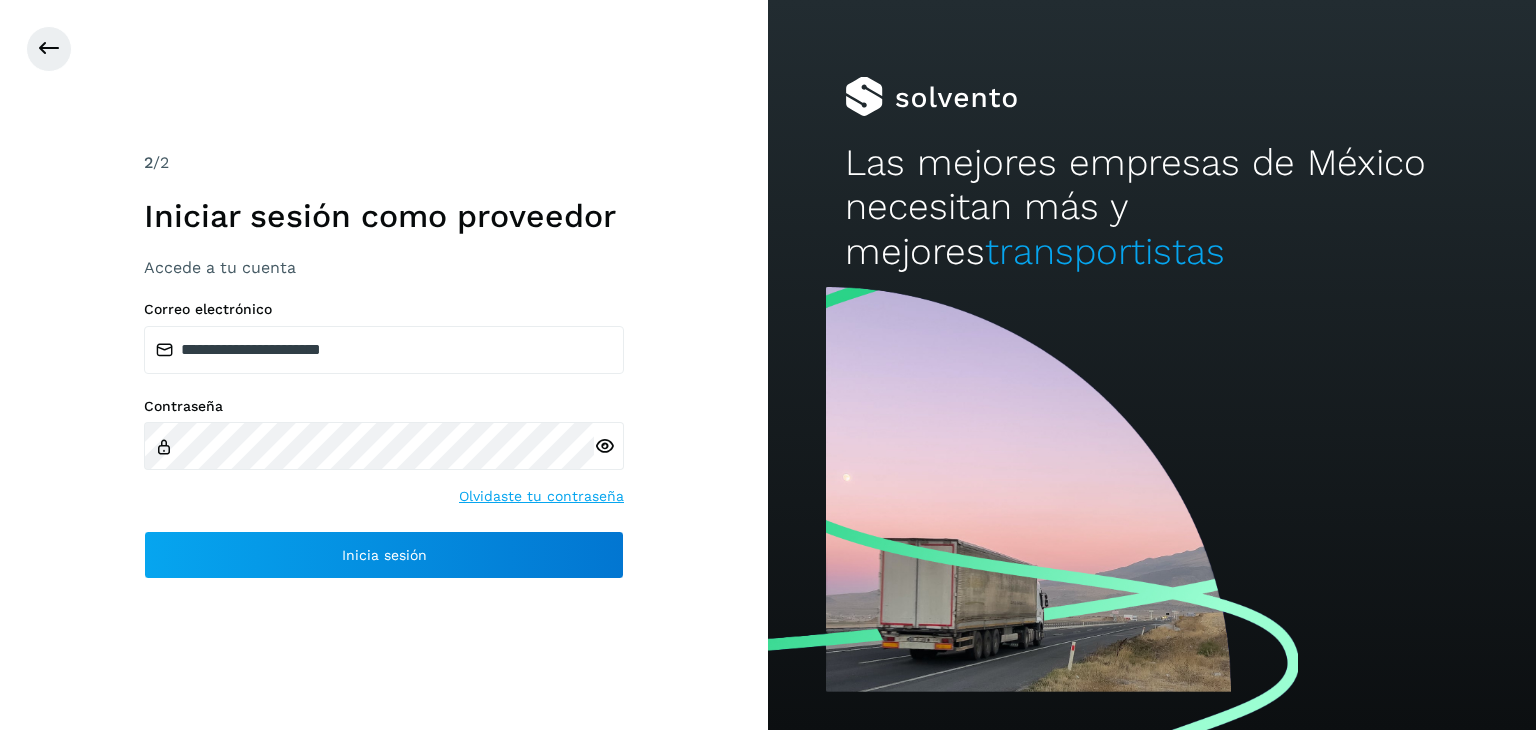 click at bounding box center [604, 446] 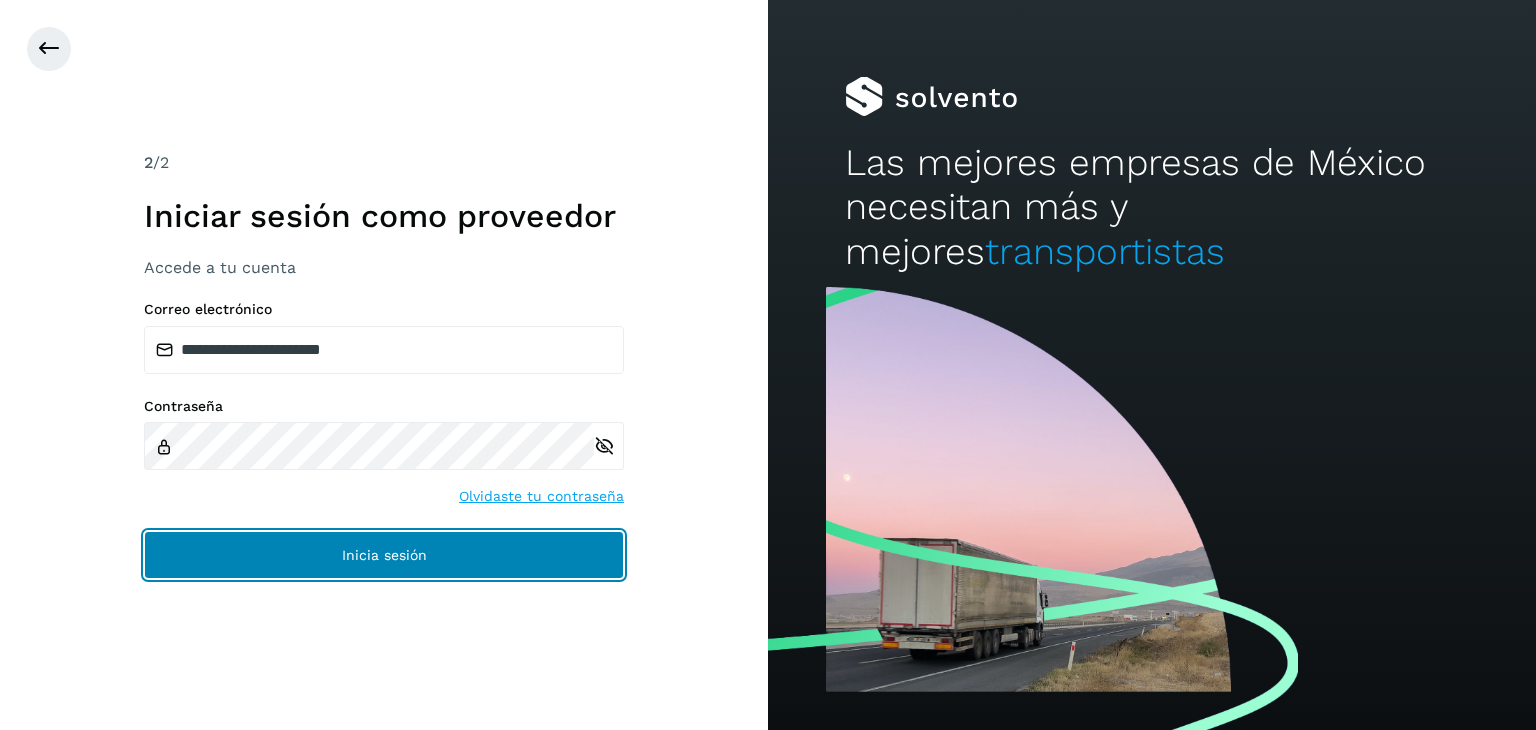 click on "Inicia sesión" at bounding box center [384, 555] 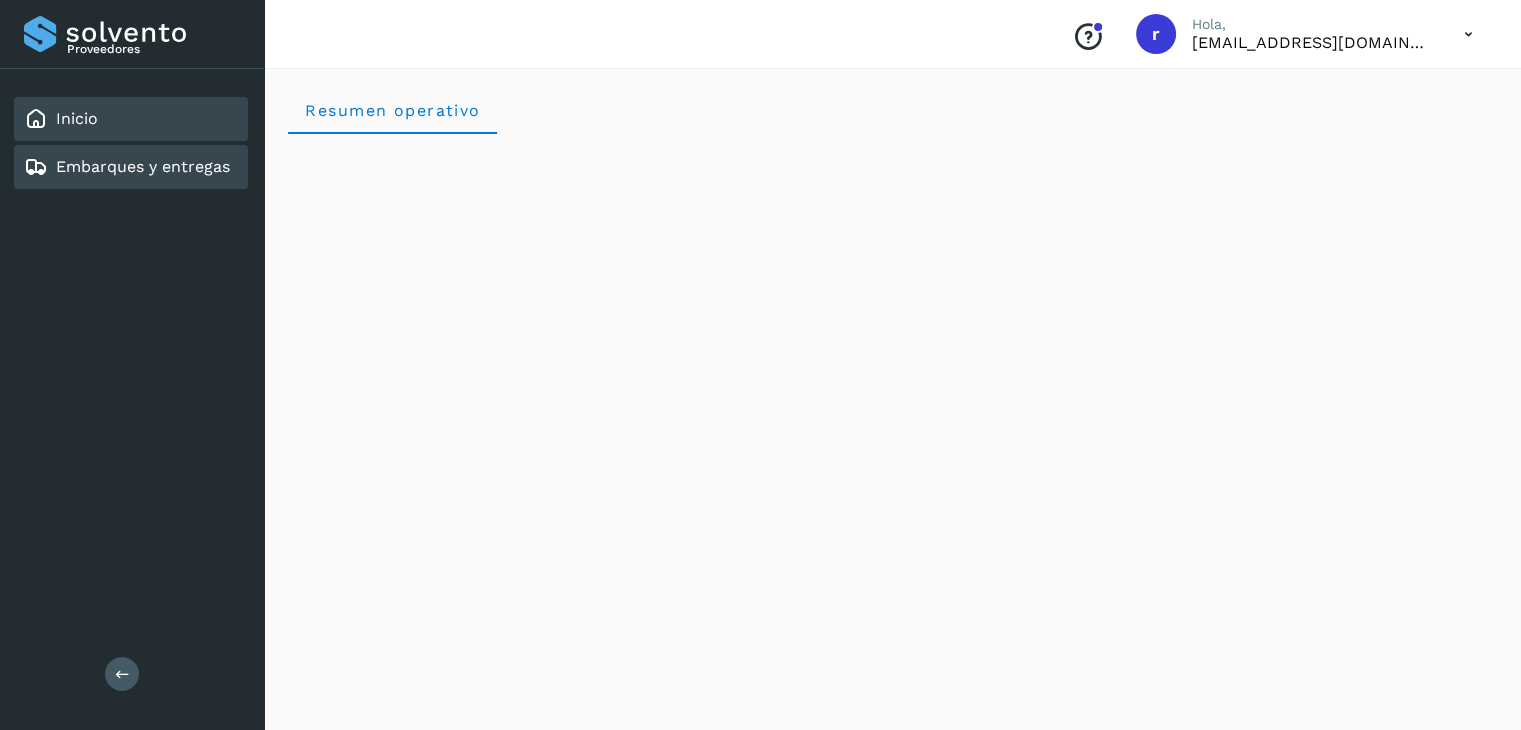 click on "Embarques y entregas" at bounding box center (143, 166) 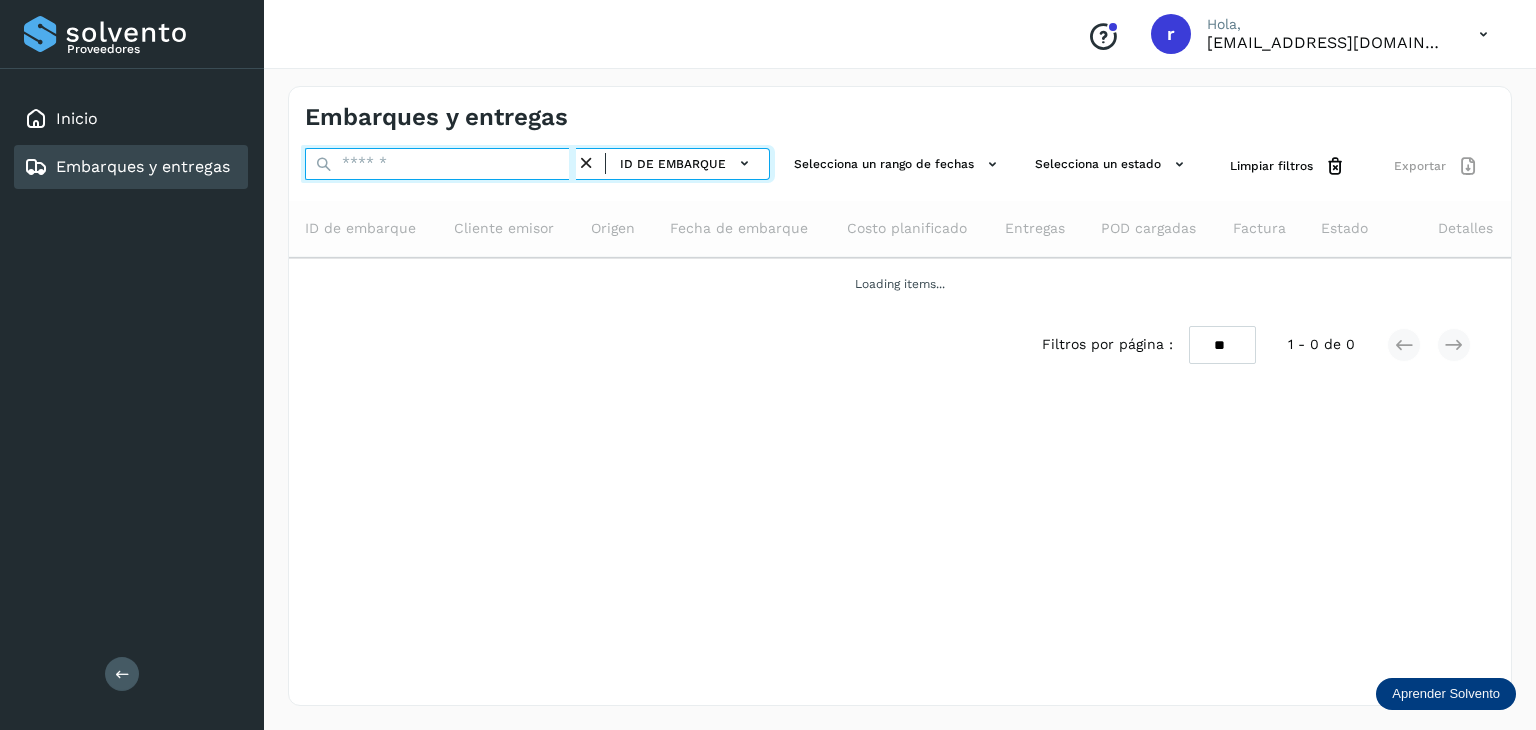 drag, startPoint x: 468, startPoint y: 165, endPoint x: 285, endPoint y: 158, distance: 183.13383 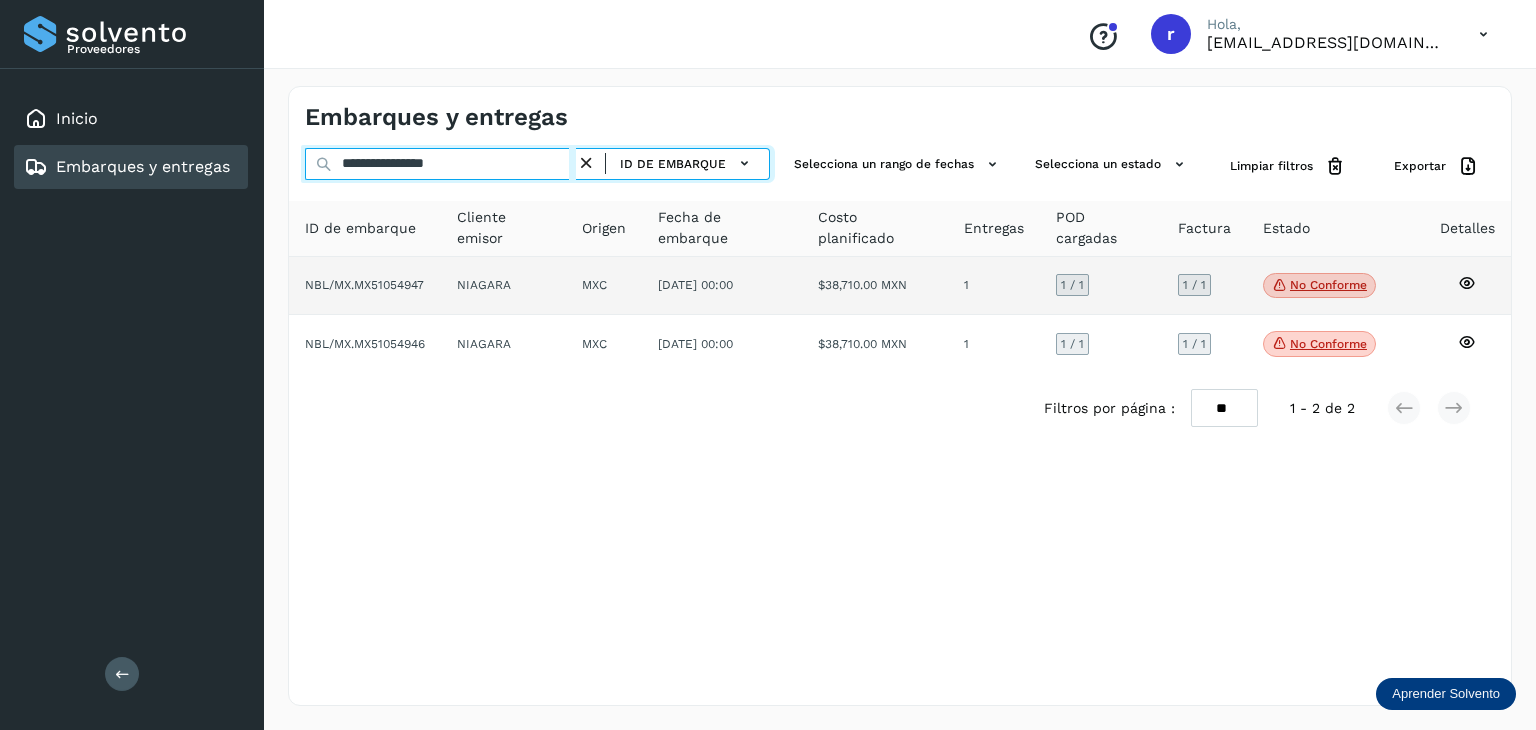 type on "**********" 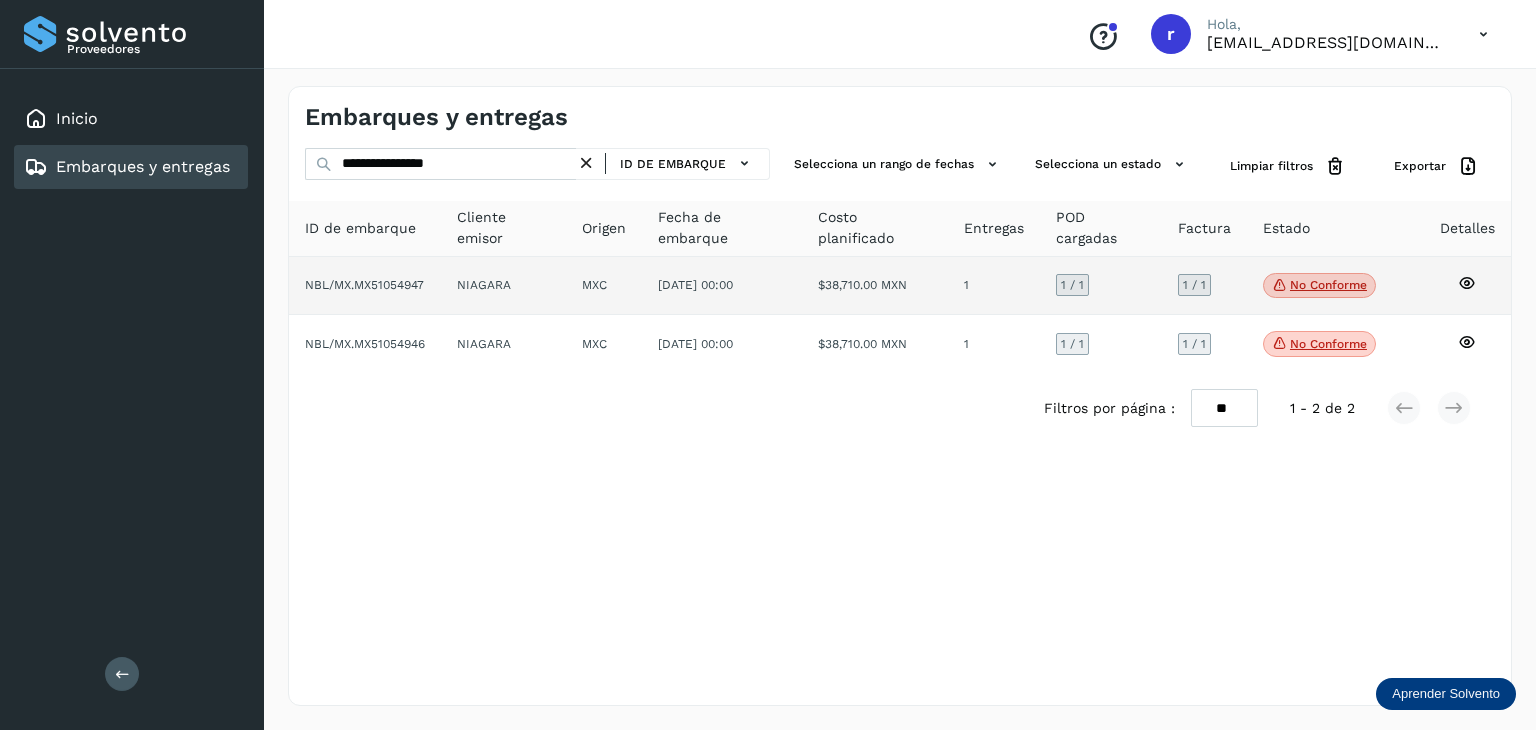 click on "NBL/MX.MX51054947" 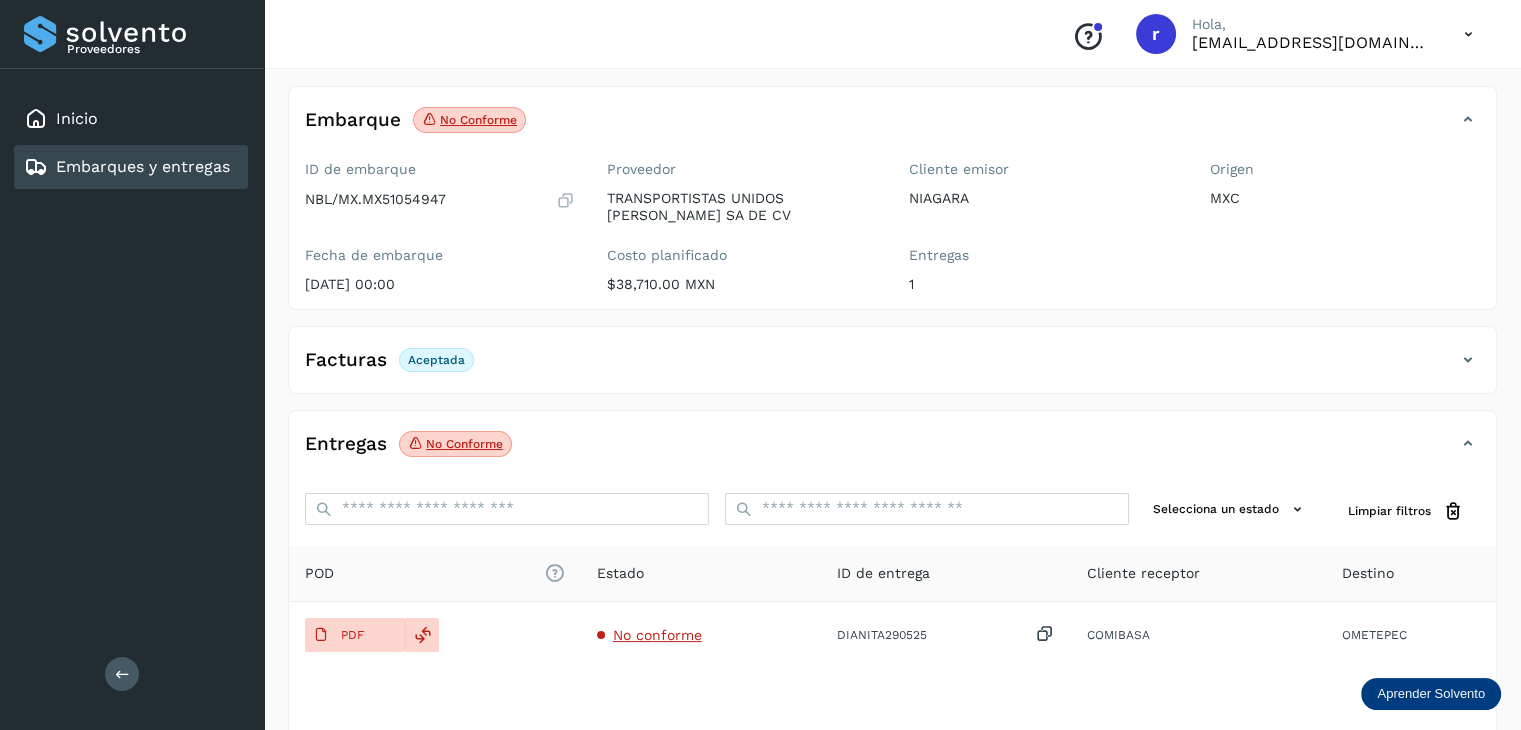 scroll, scrollTop: 100, scrollLeft: 0, axis: vertical 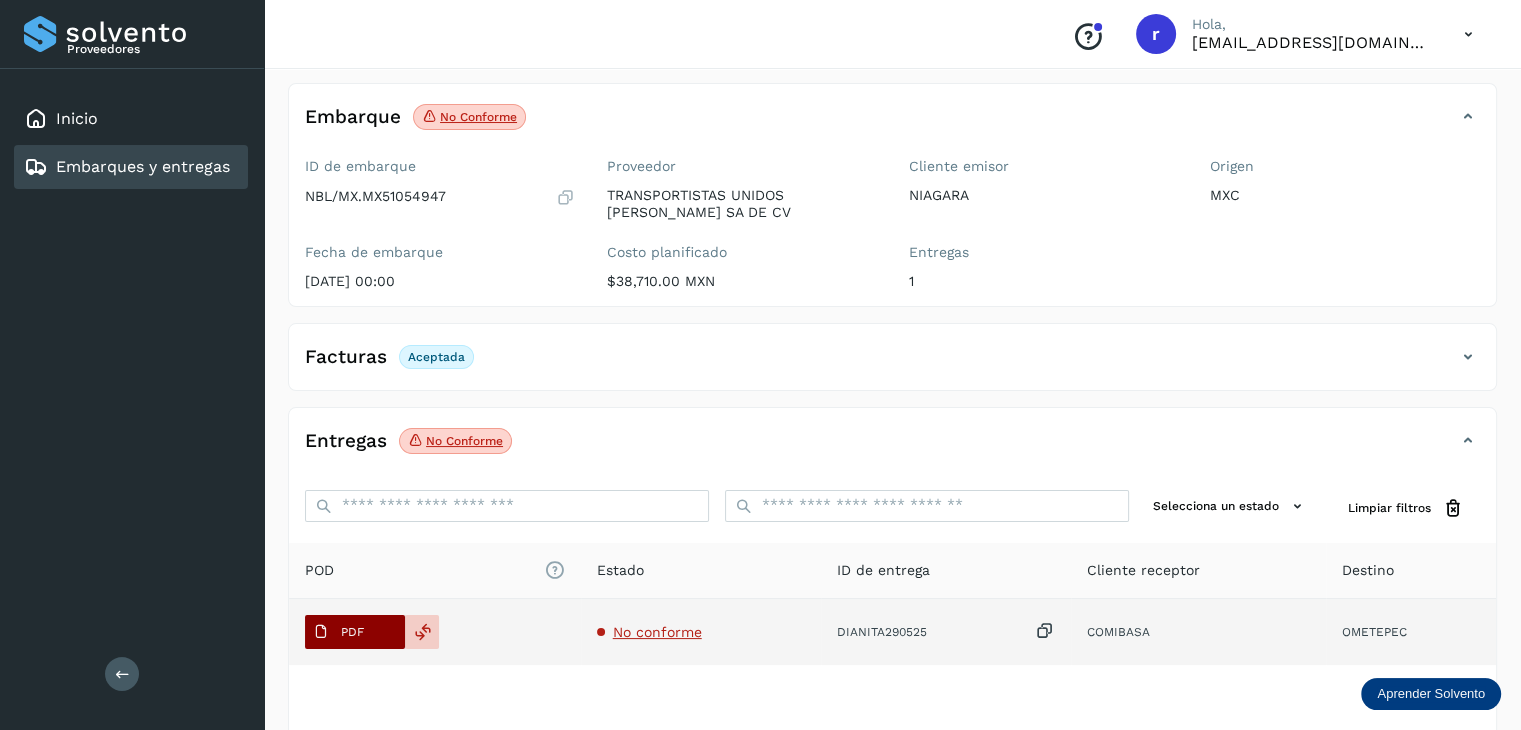 click on "PDF" at bounding box center (355, 632) 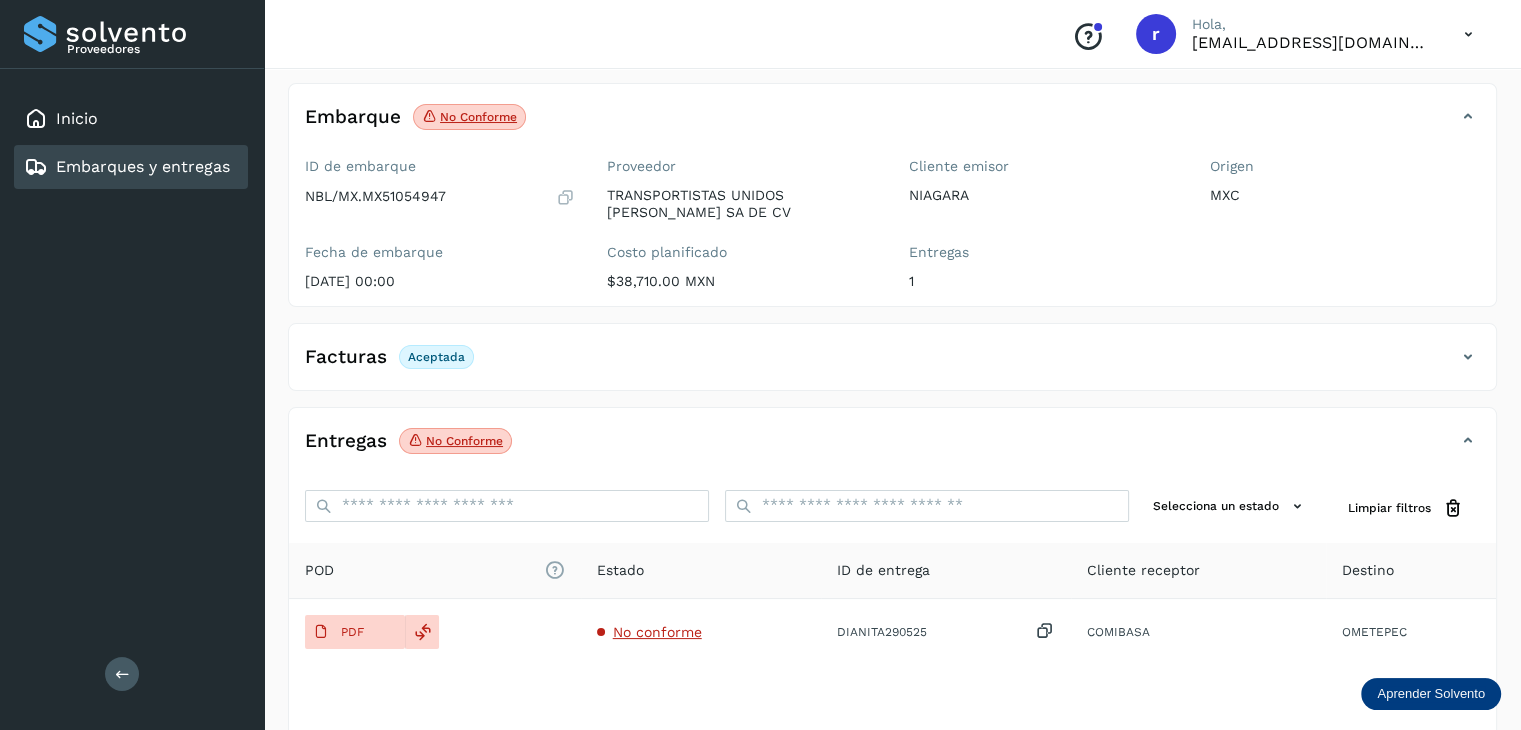 click on "Embarques y entregas" at bounding box center [143, 166] 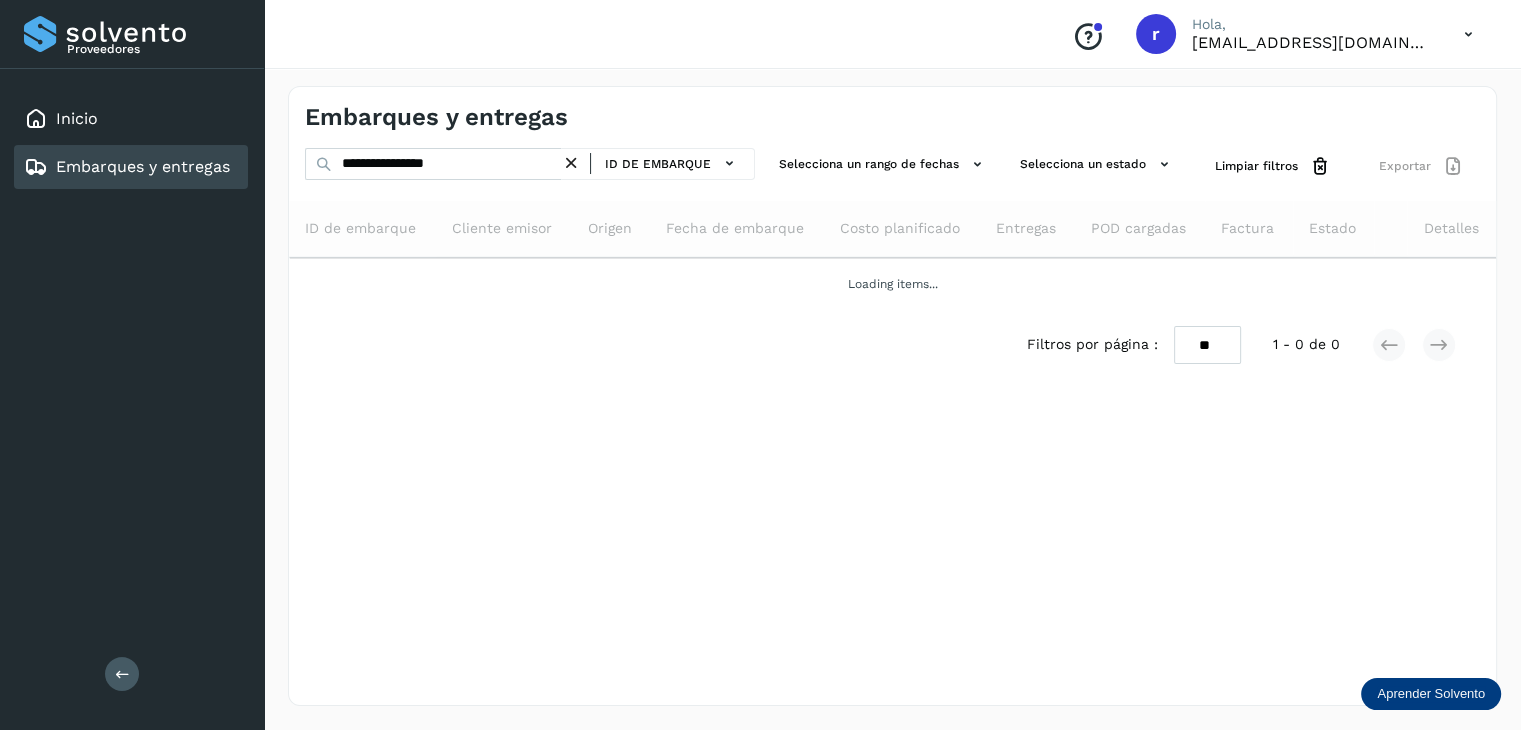 scroll, scrollTop: 0, scrollLeft: 0, axis: both 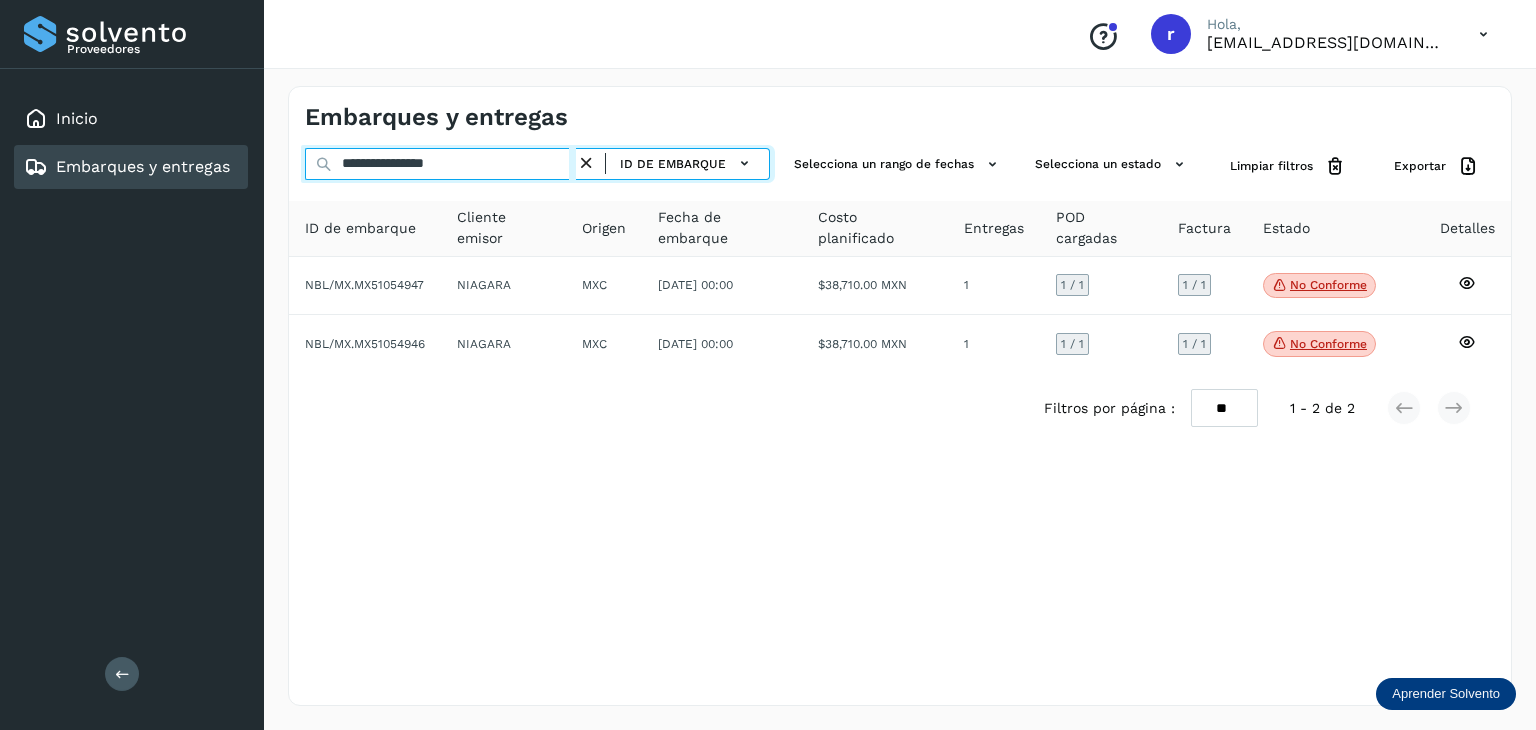 drag, startPoint x: 500, startPoint y: 168, endPoint x: 314, endPoint y: 165, distance: 186.02419 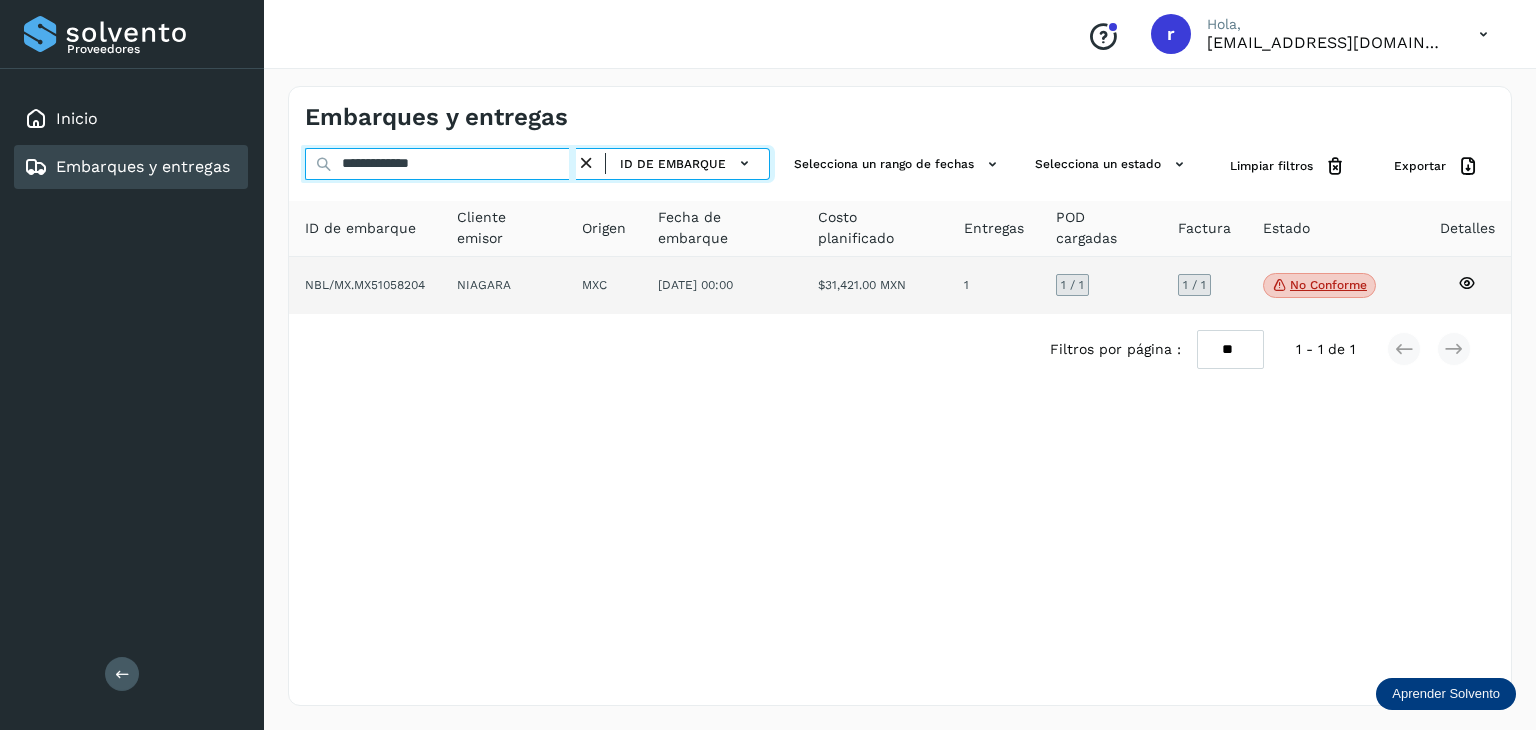 type on "**********" 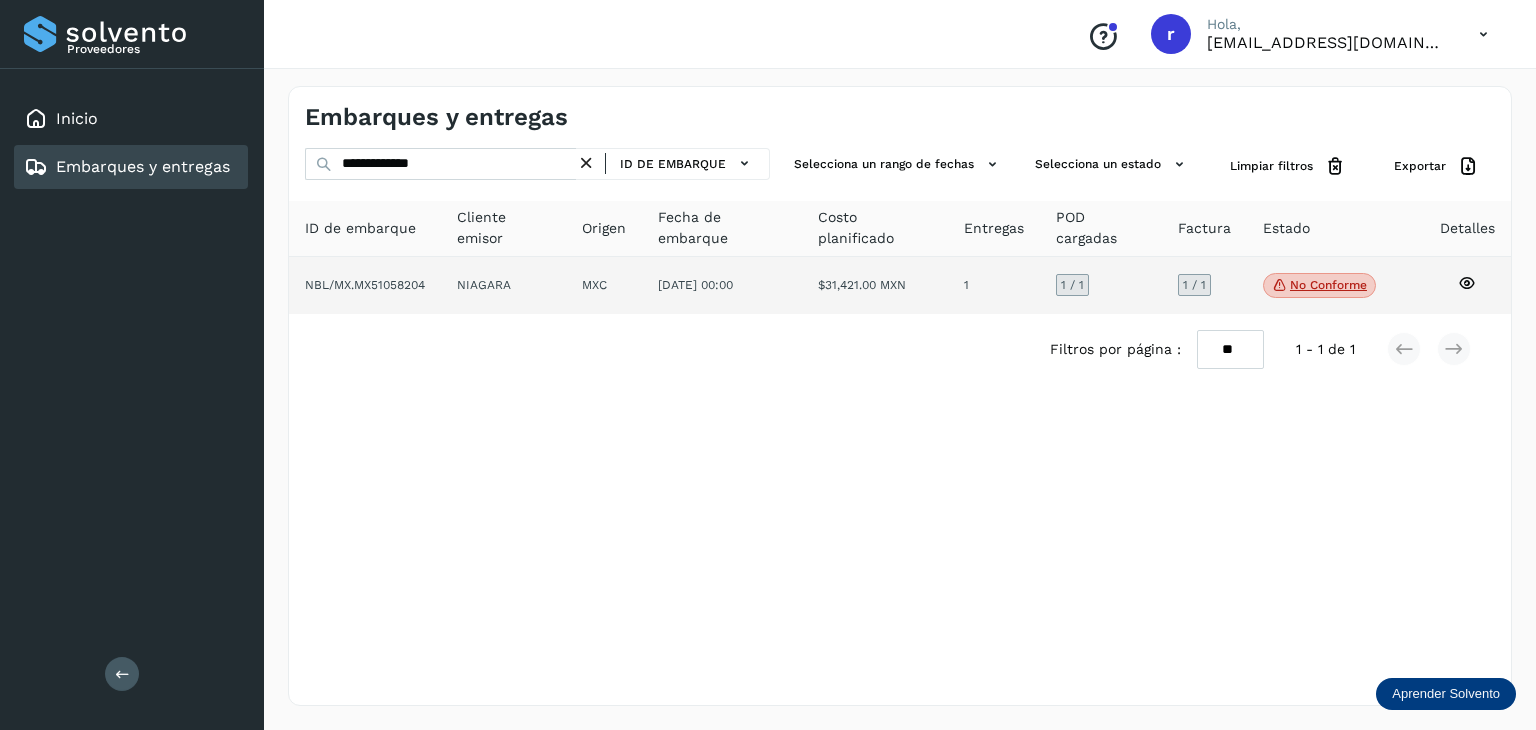 click on "NIAGARA" 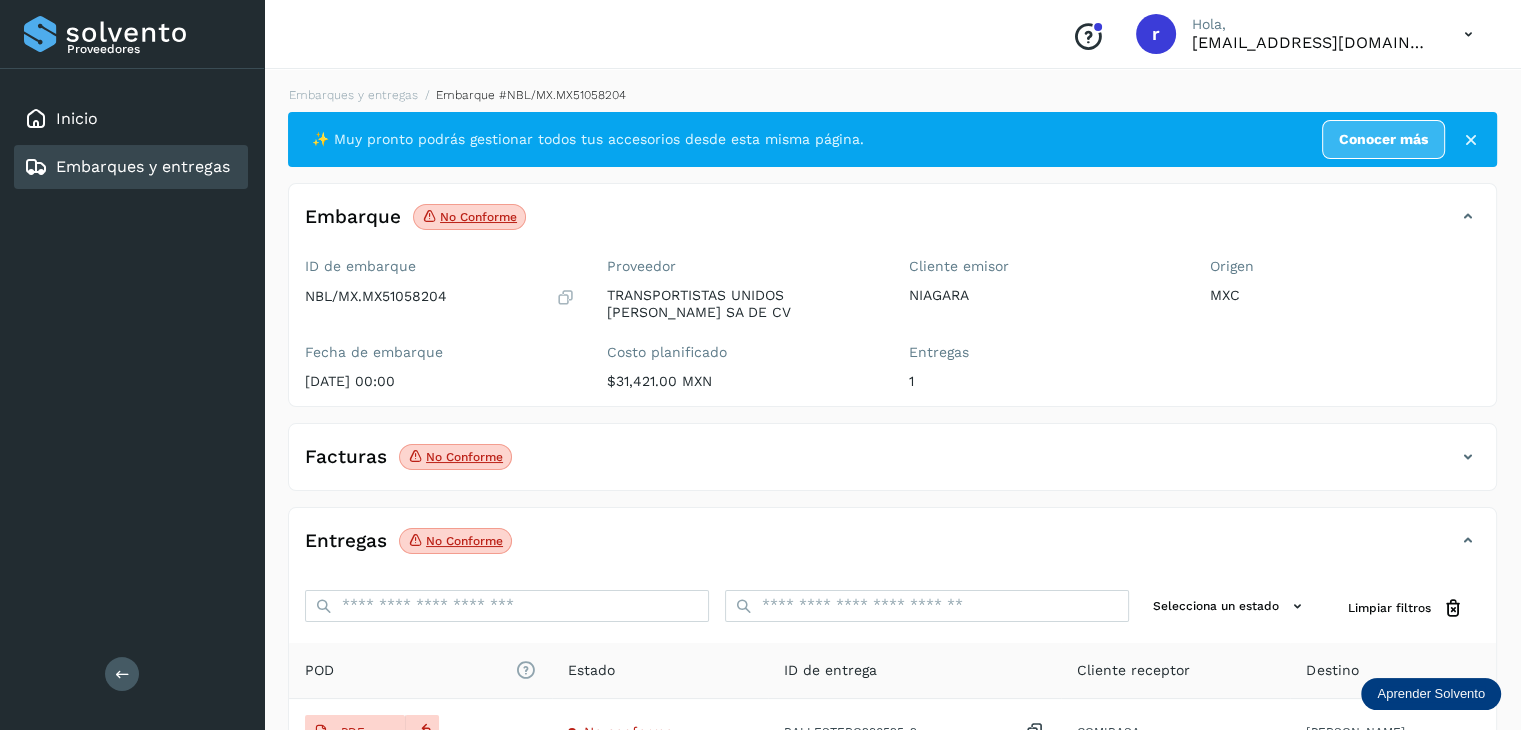 click on "No conforme" 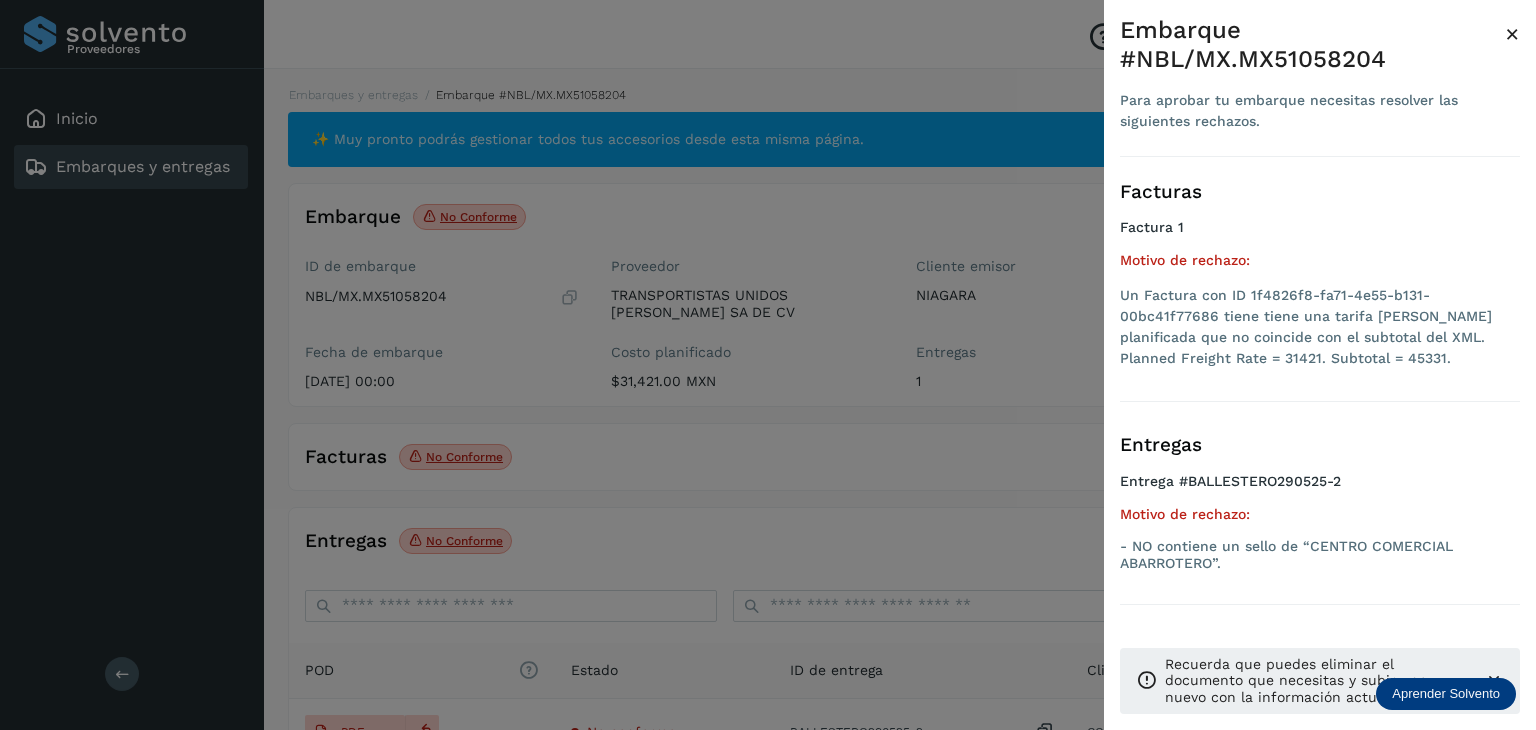 click at bounding box center [768, 365] 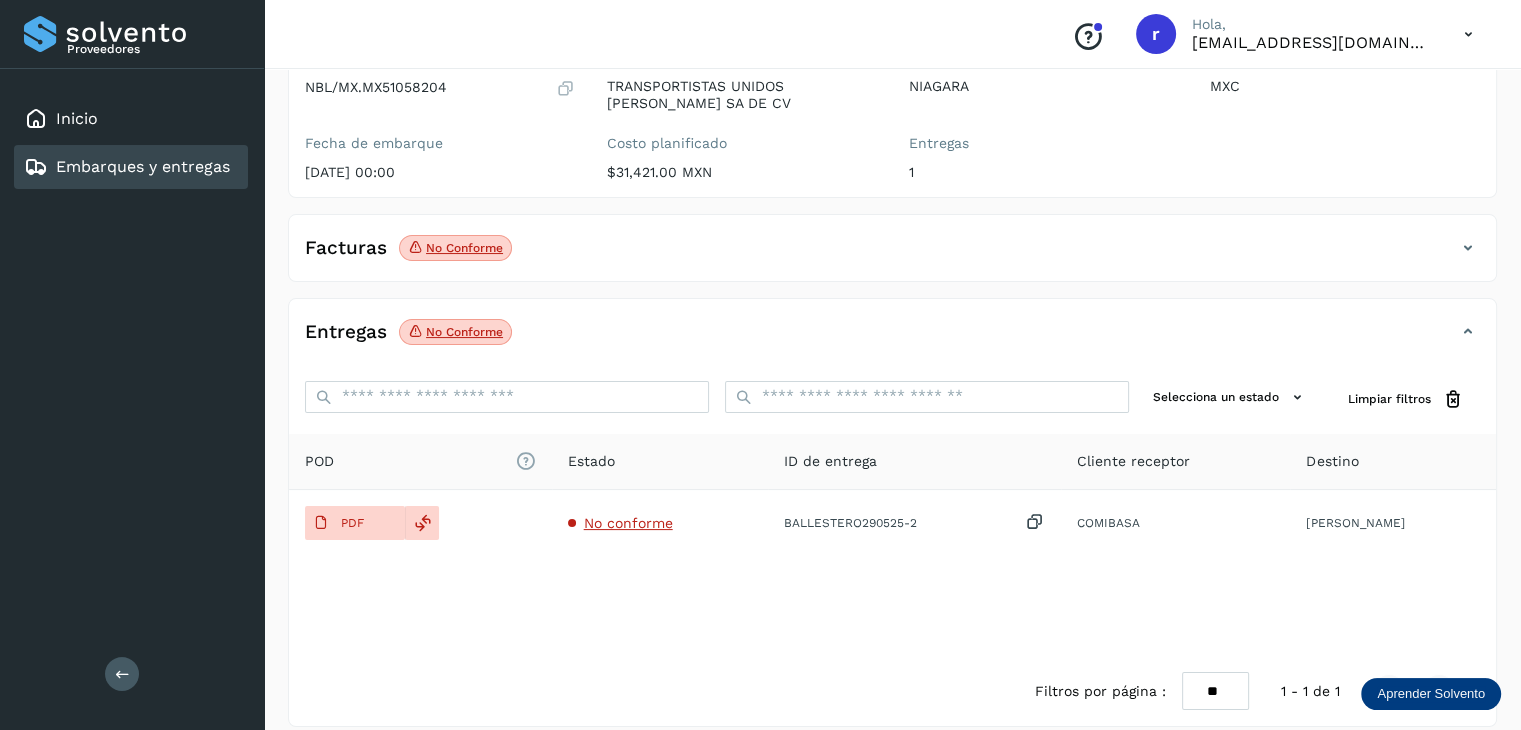 scroll, scrollTop: 229, scrollLeft: 0, axis: vertical 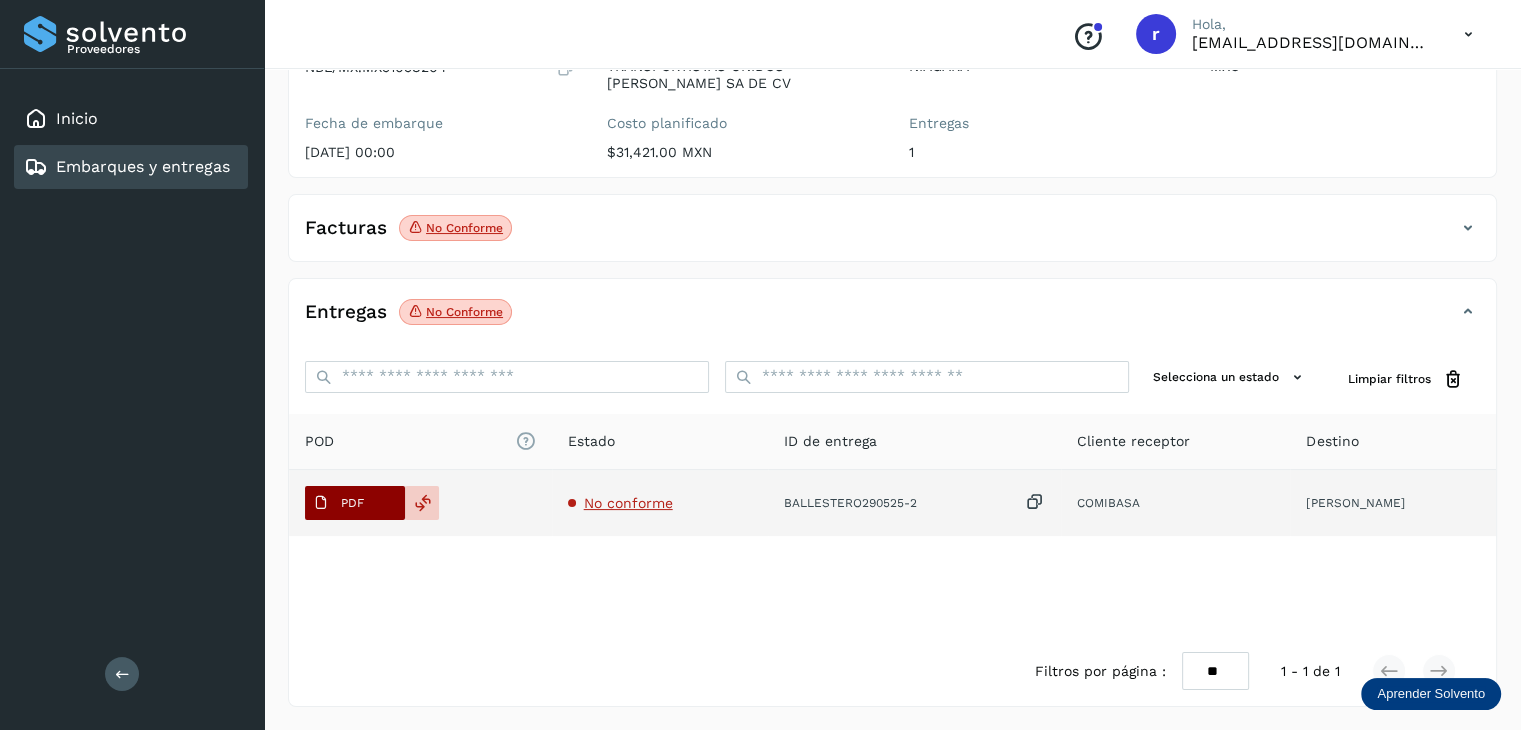 click on "PDF" at bounding box center (338, 503) 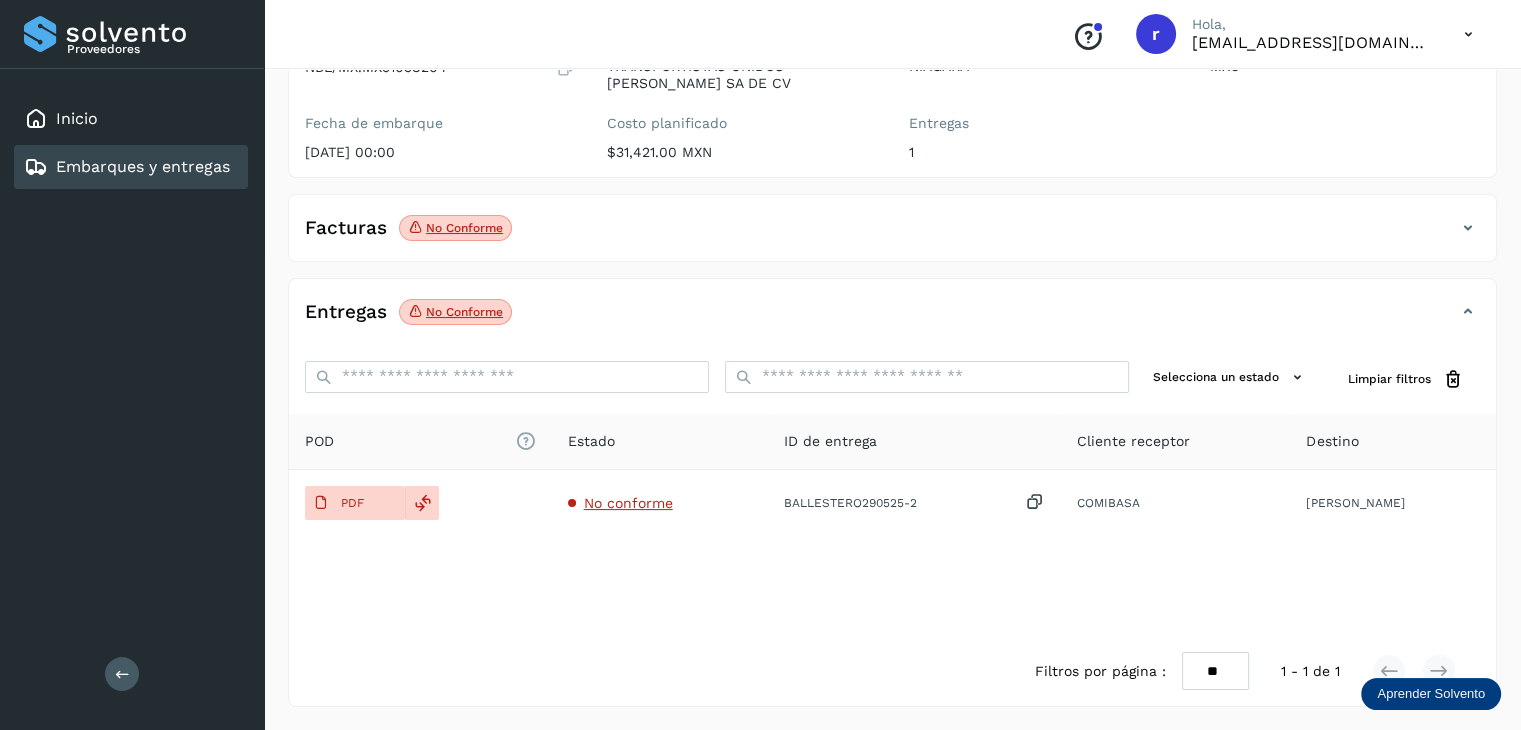 click on "Embarques y entregas" at bounding box center [127, 167] 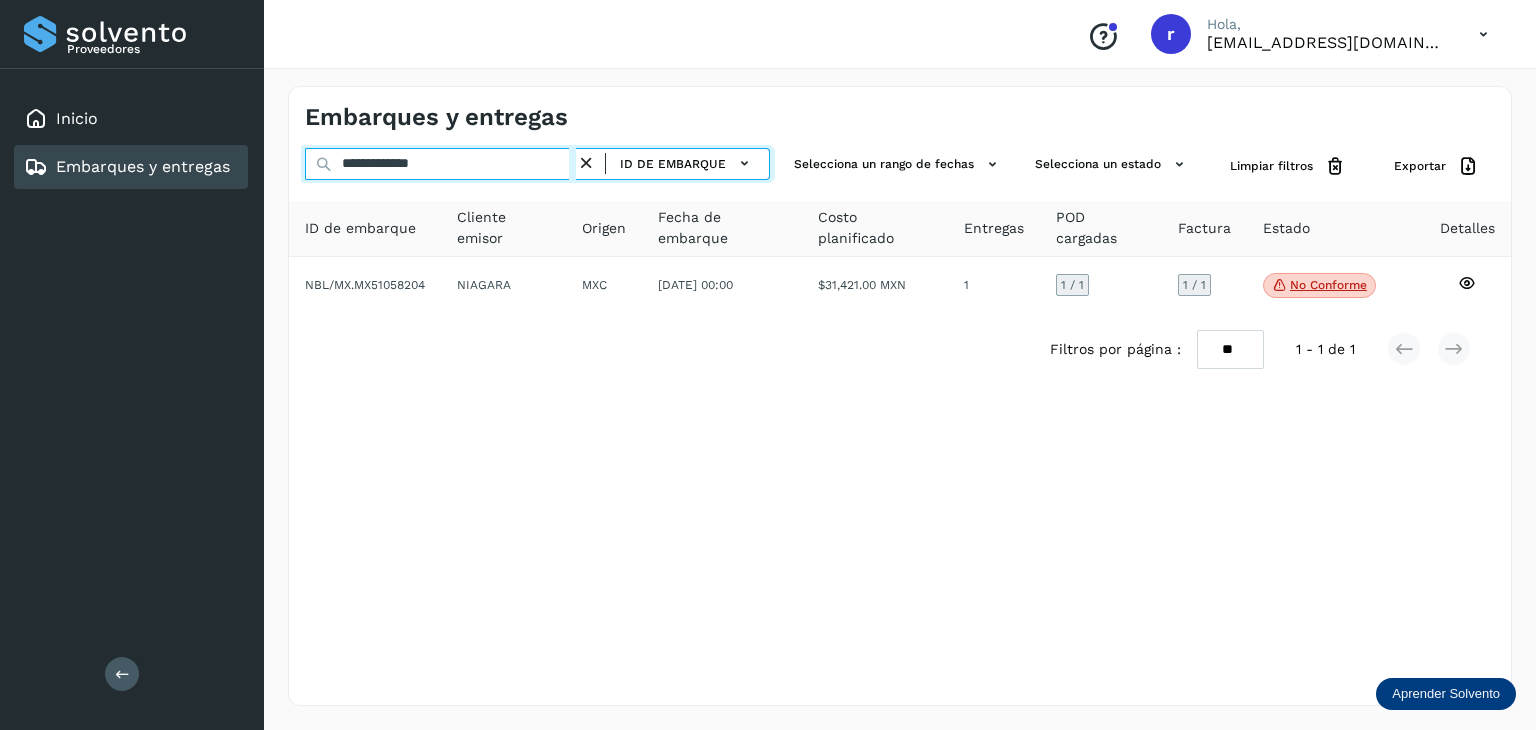 drag, startPoint x: 452, startPoint y: 164, endPoint x: 266, endPoint y: 162, distance: 186.01076 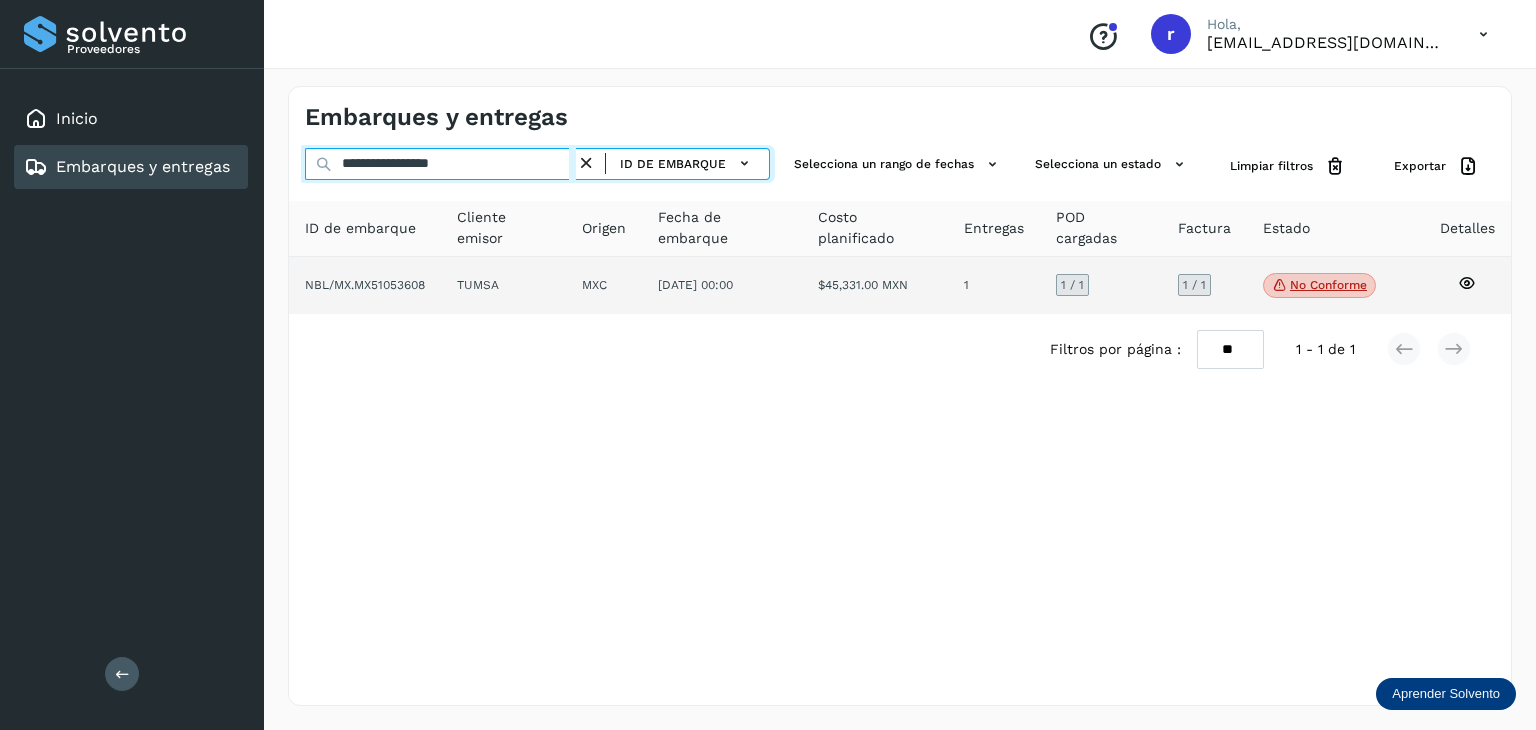 type on "**********" 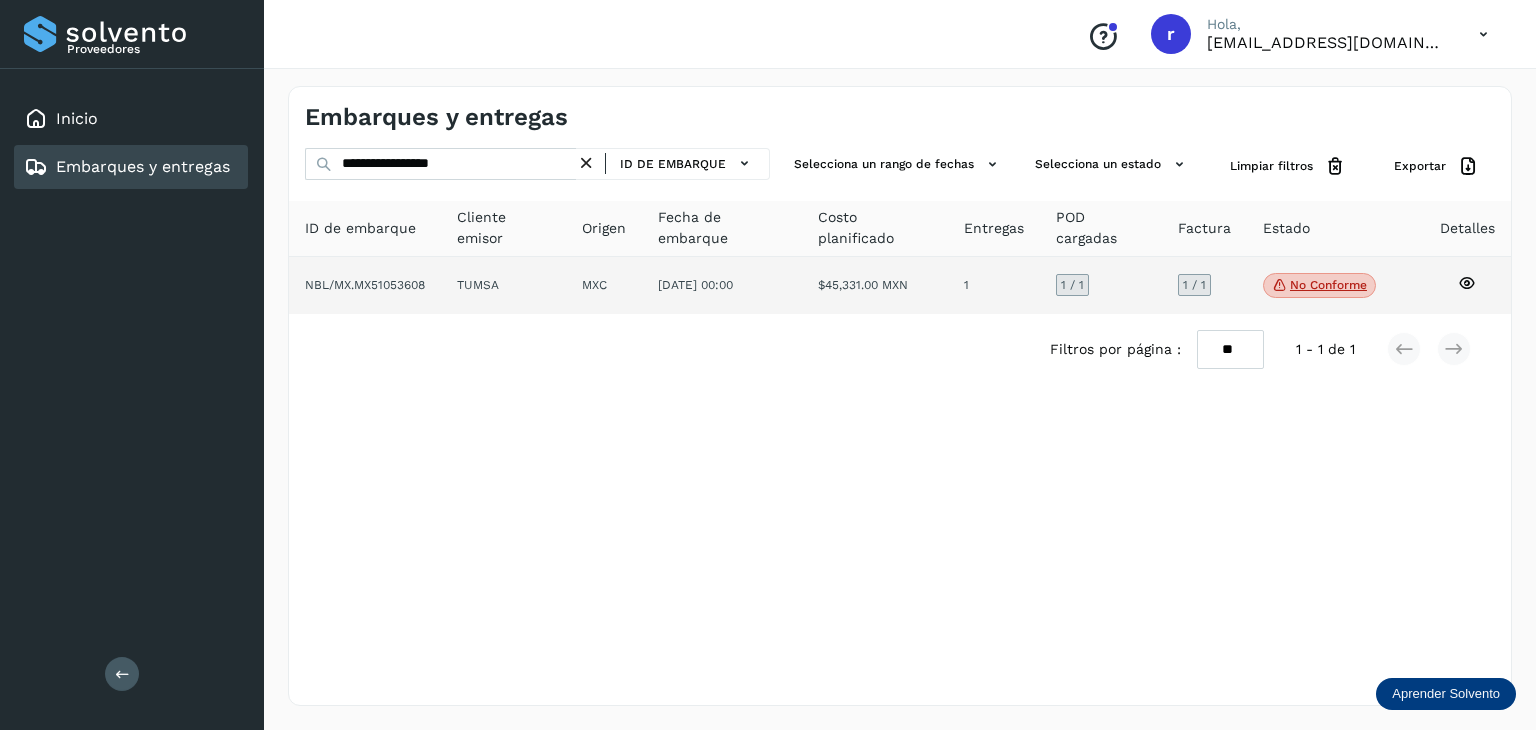 click on "NBL/MX.MX51053608" 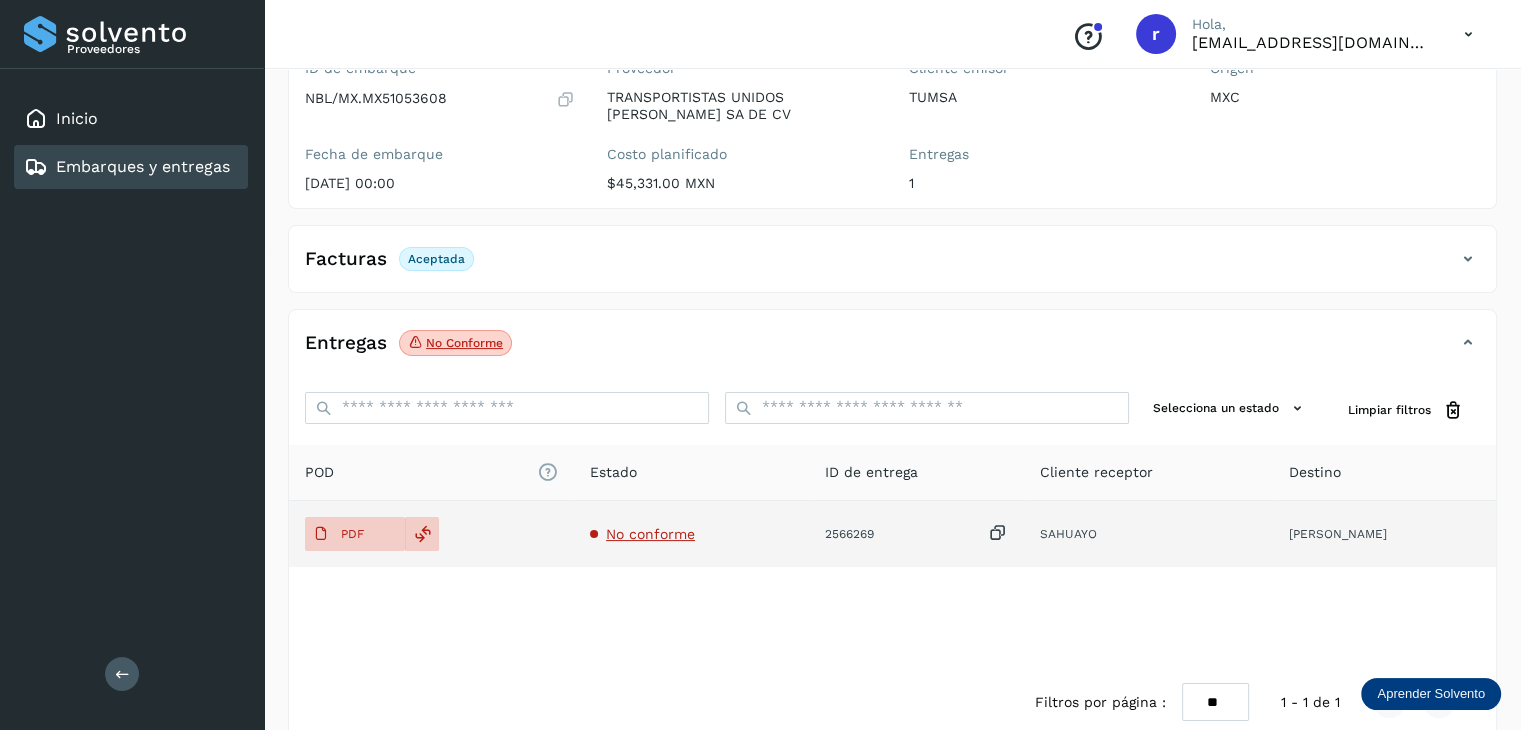 scroll, scrollTop: 200, scrollLeft: 0, axis: vertical 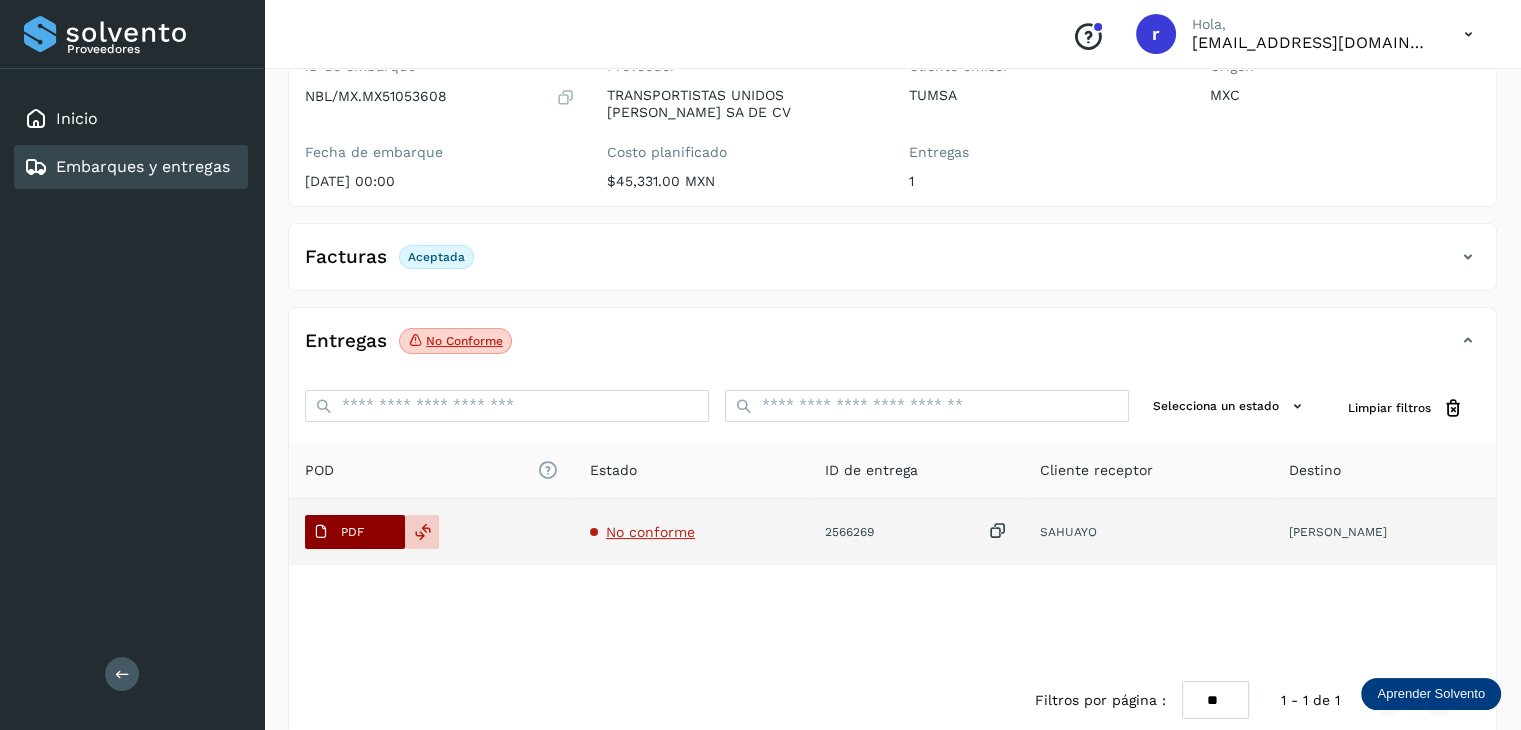 click on "PDF" at bounding box center [352, 532] 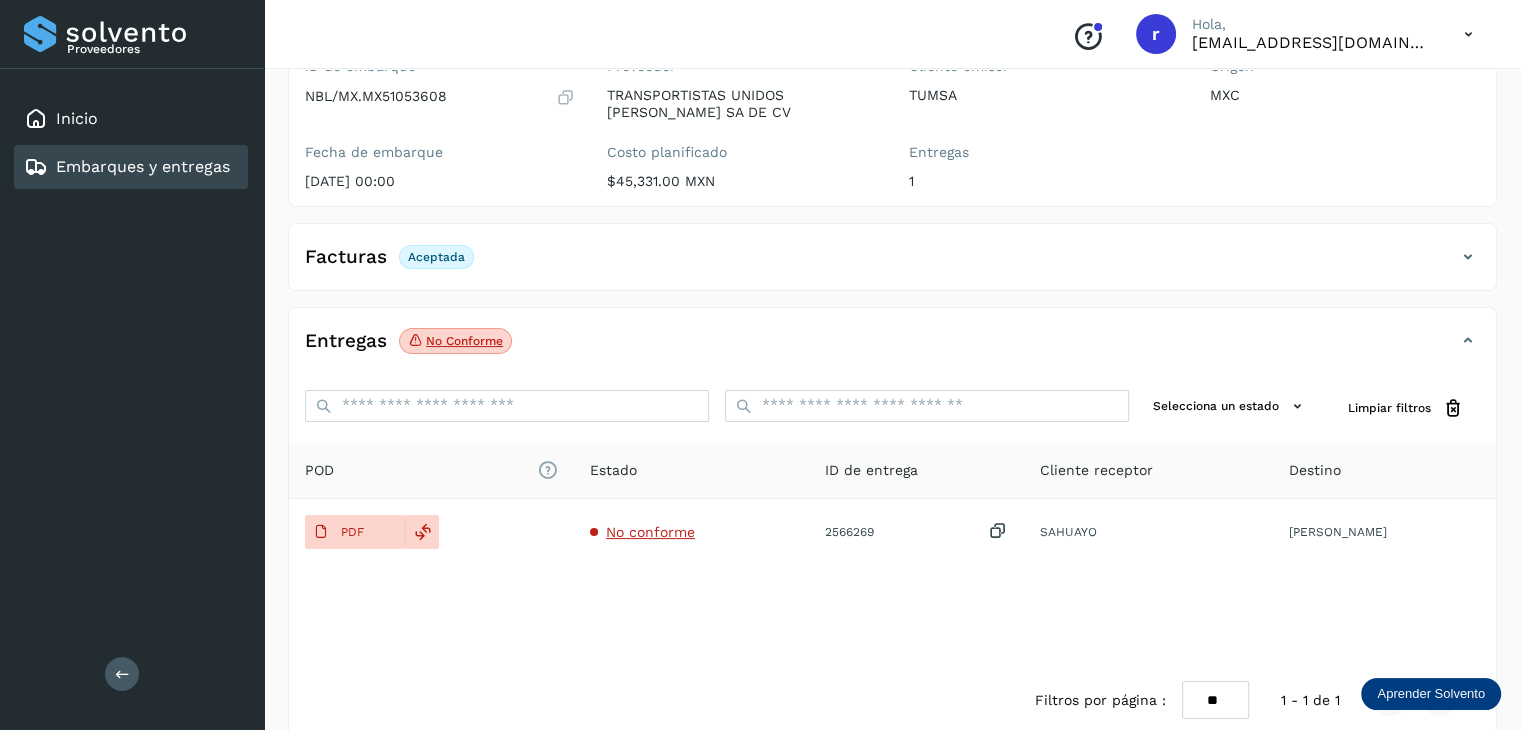click on "Embarques y entregas" at bounding box center [143, 166] 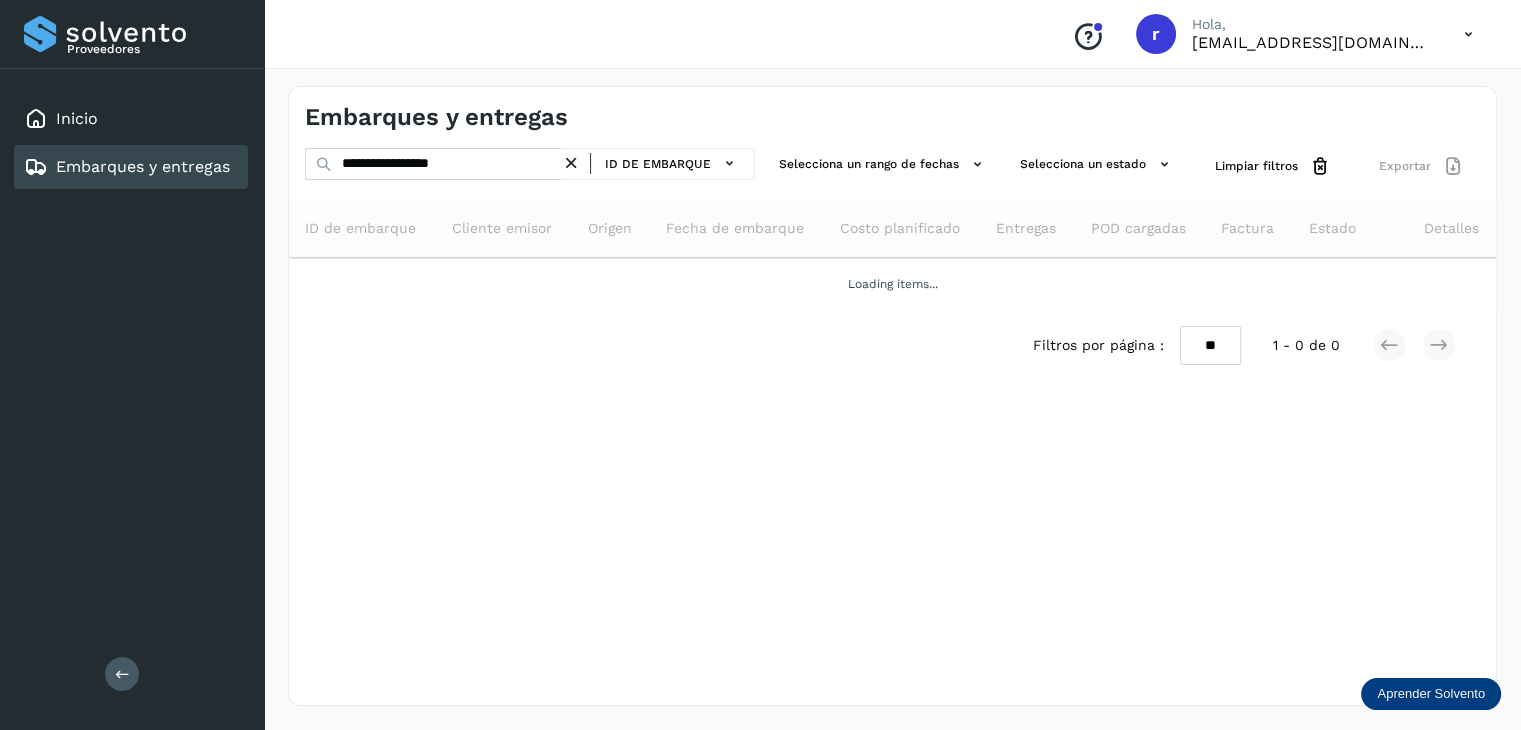 scroll, scrollTop: 0, scrollLeft: 0, axis: both 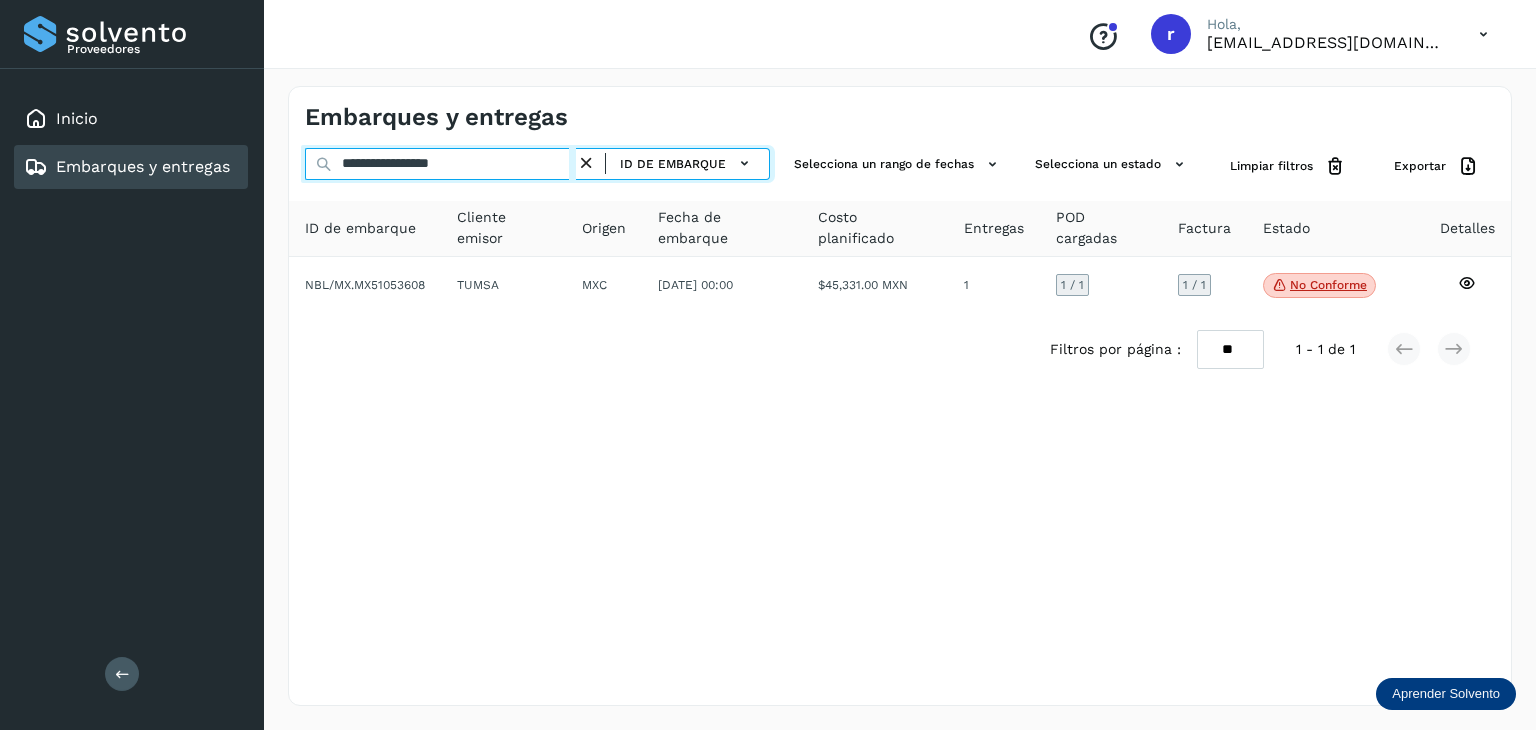 drag, startPoint x: 541, startPoint y: 165, endPoint x: 254, endPoint y: 161, distance: 287.02786 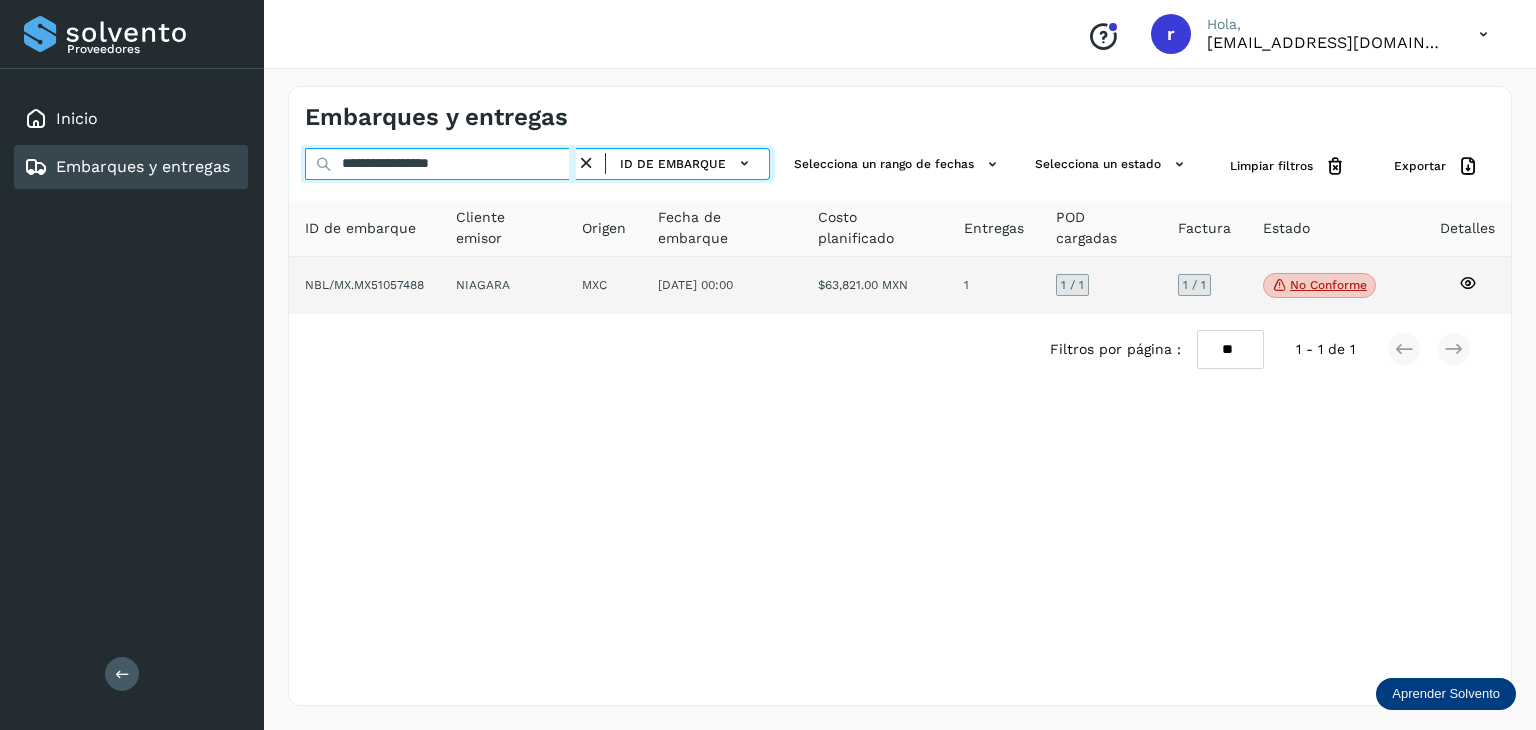 type on "**********" 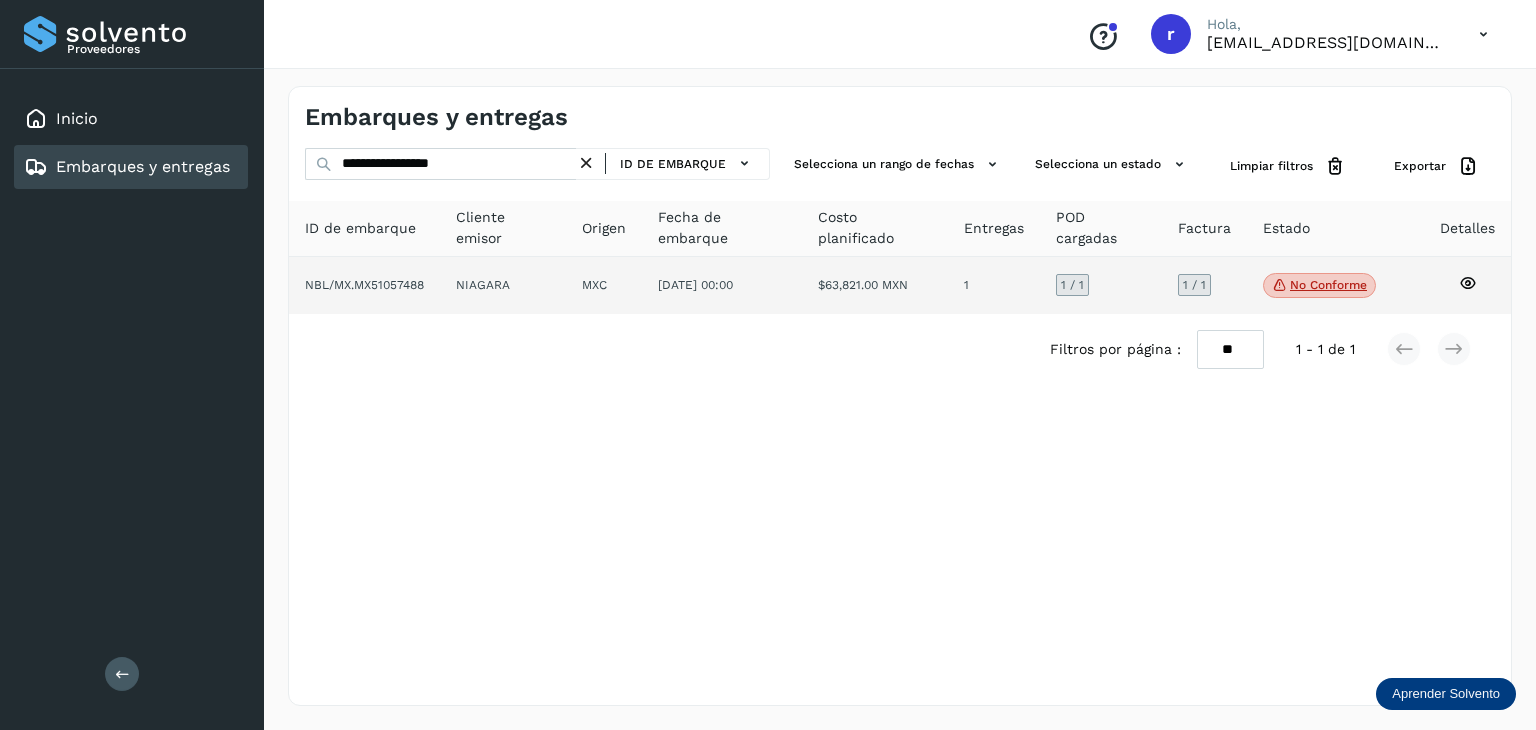 click on "NIAGARA" 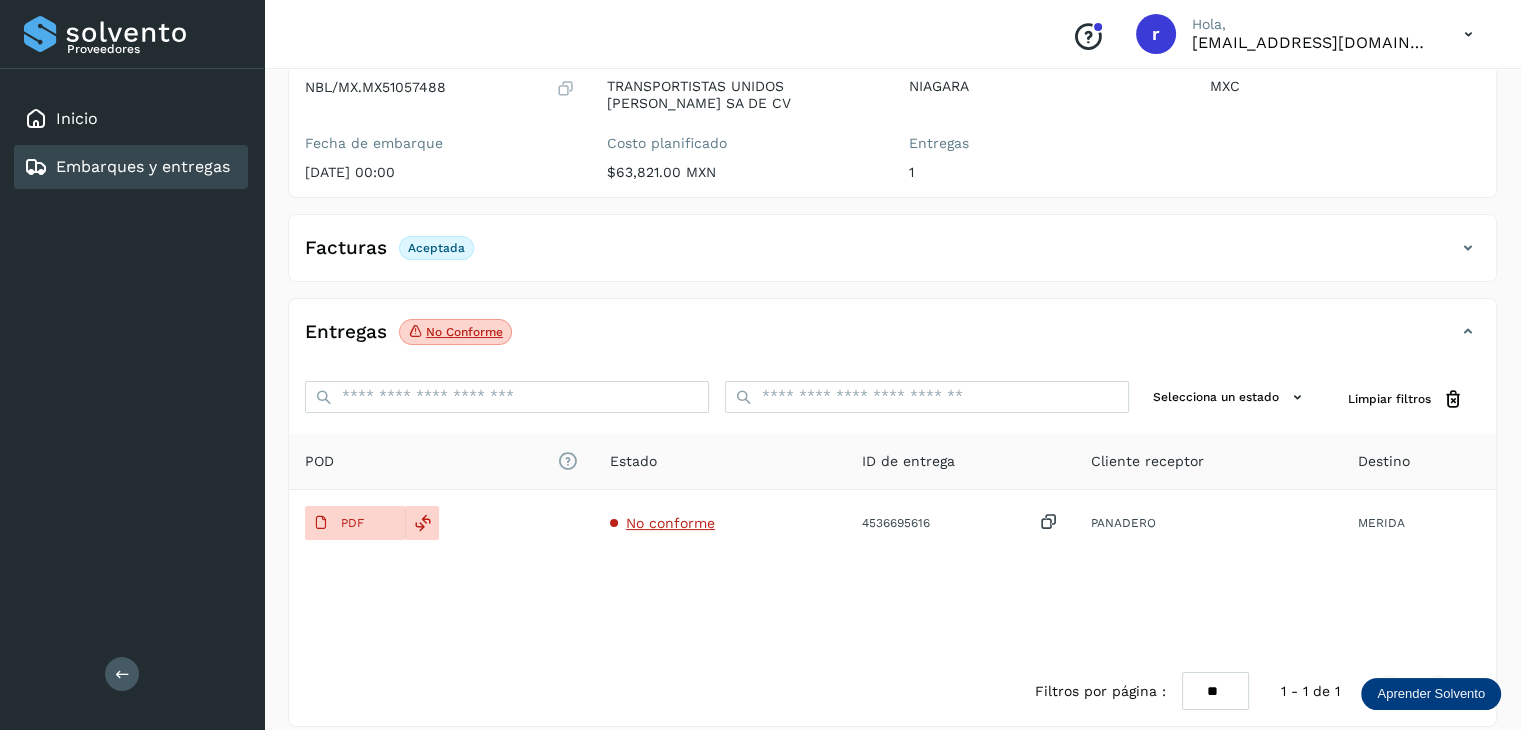 scroll, scrollTop: 229, scrollLeft: 0, axis: vertical 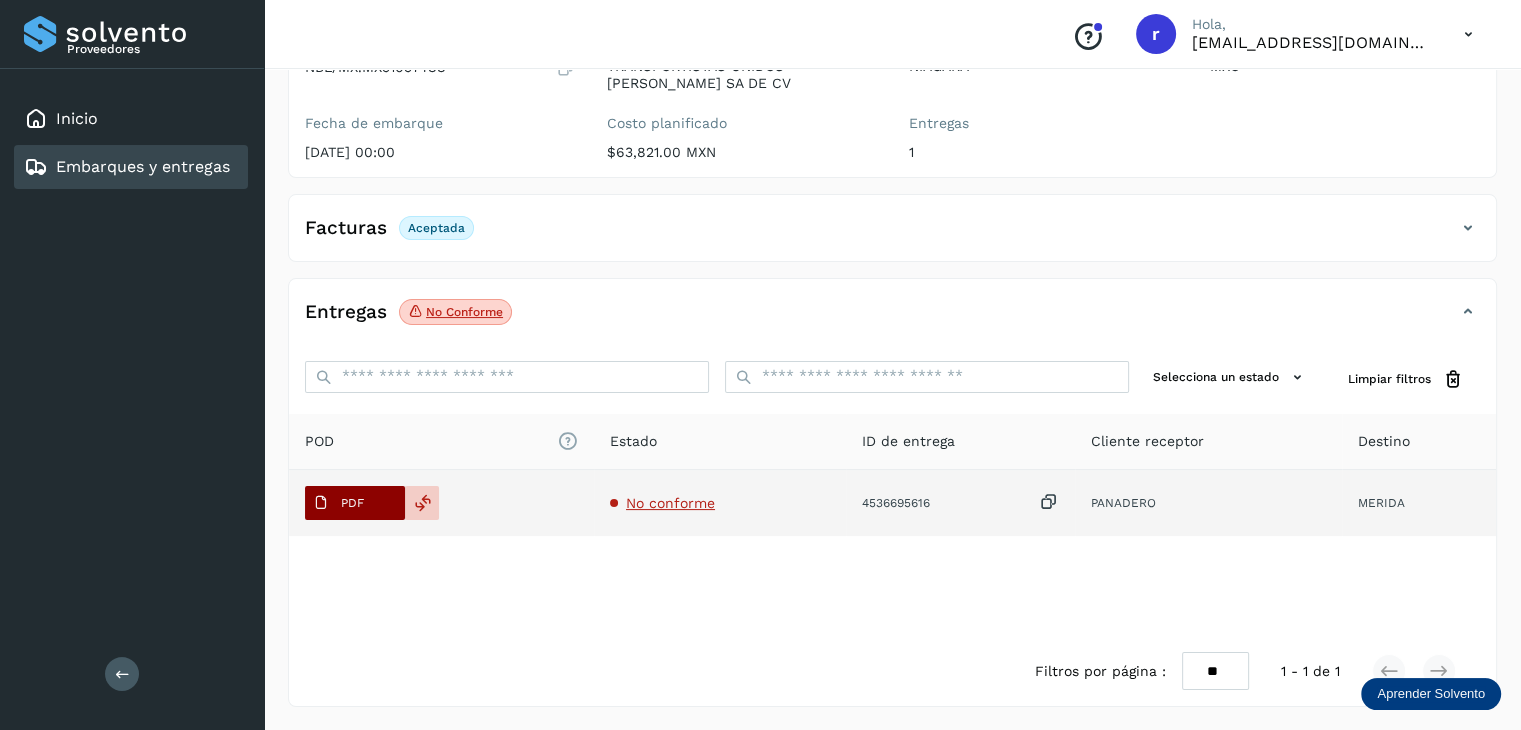 click on "PDF" at bounding box center (338, 503) 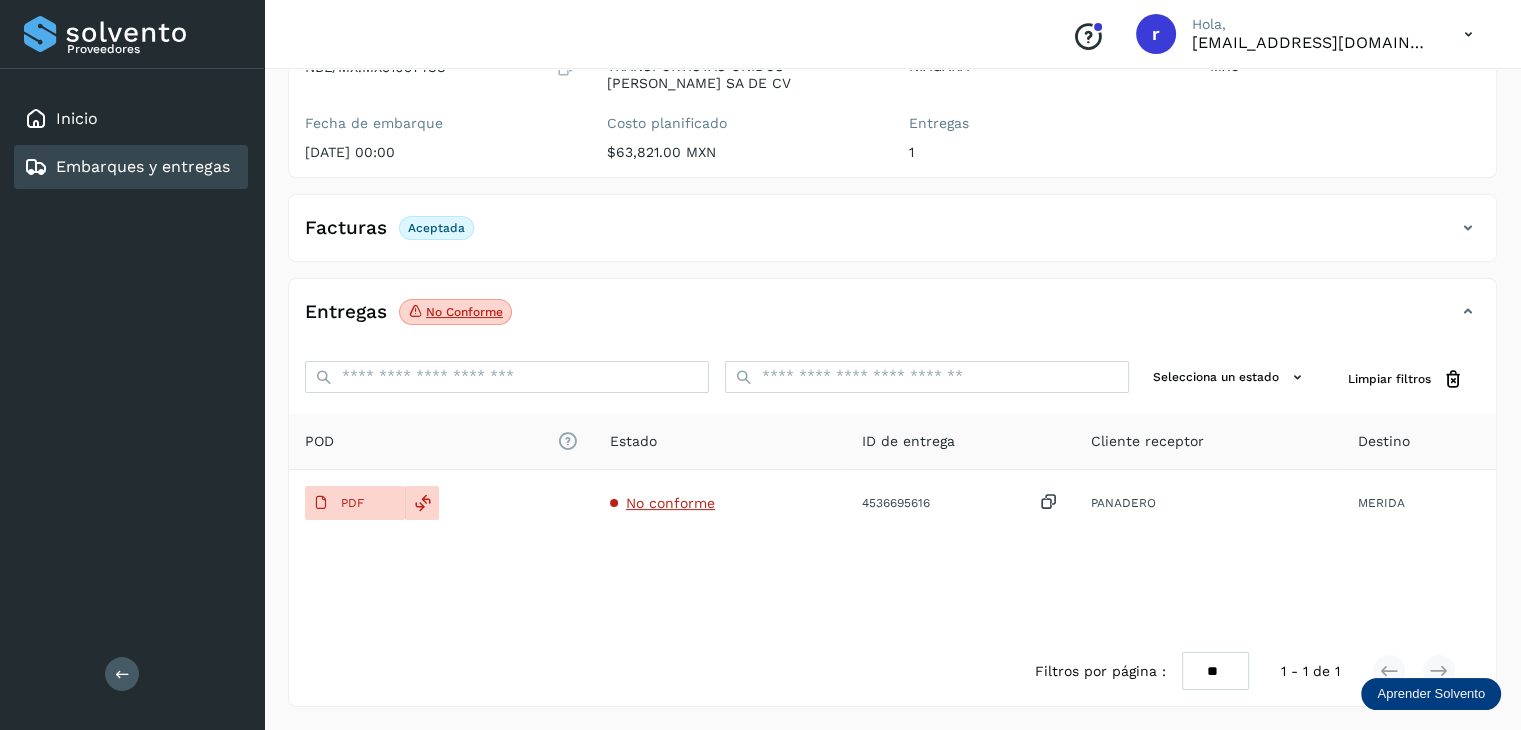 click on "Embarques y entregas" at bounding box center [143, 166] 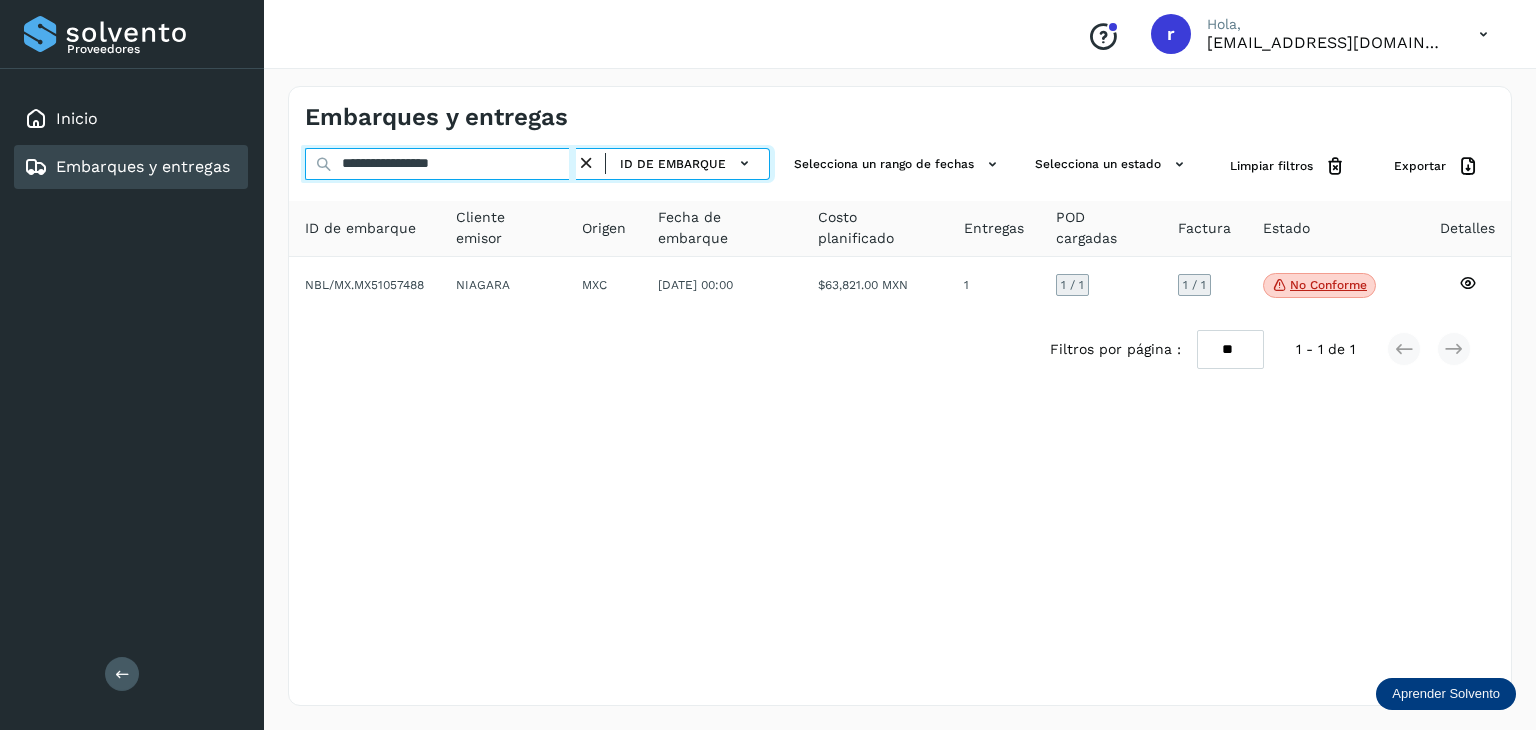 drag, startPoint x: 487, startPoint y: 169, endPoint x: 236, endPoint y: 176, distance: 251.0976 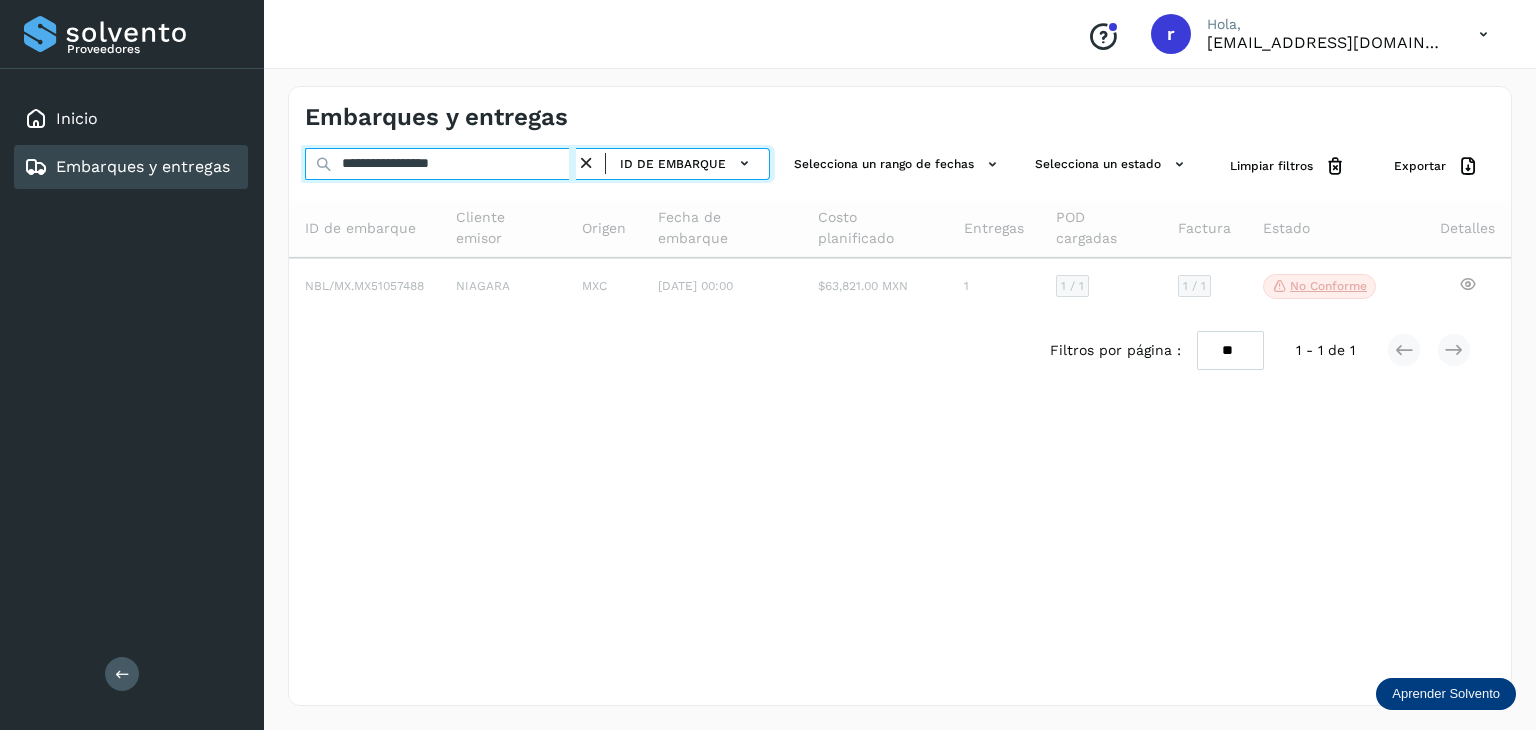 type on "**********" 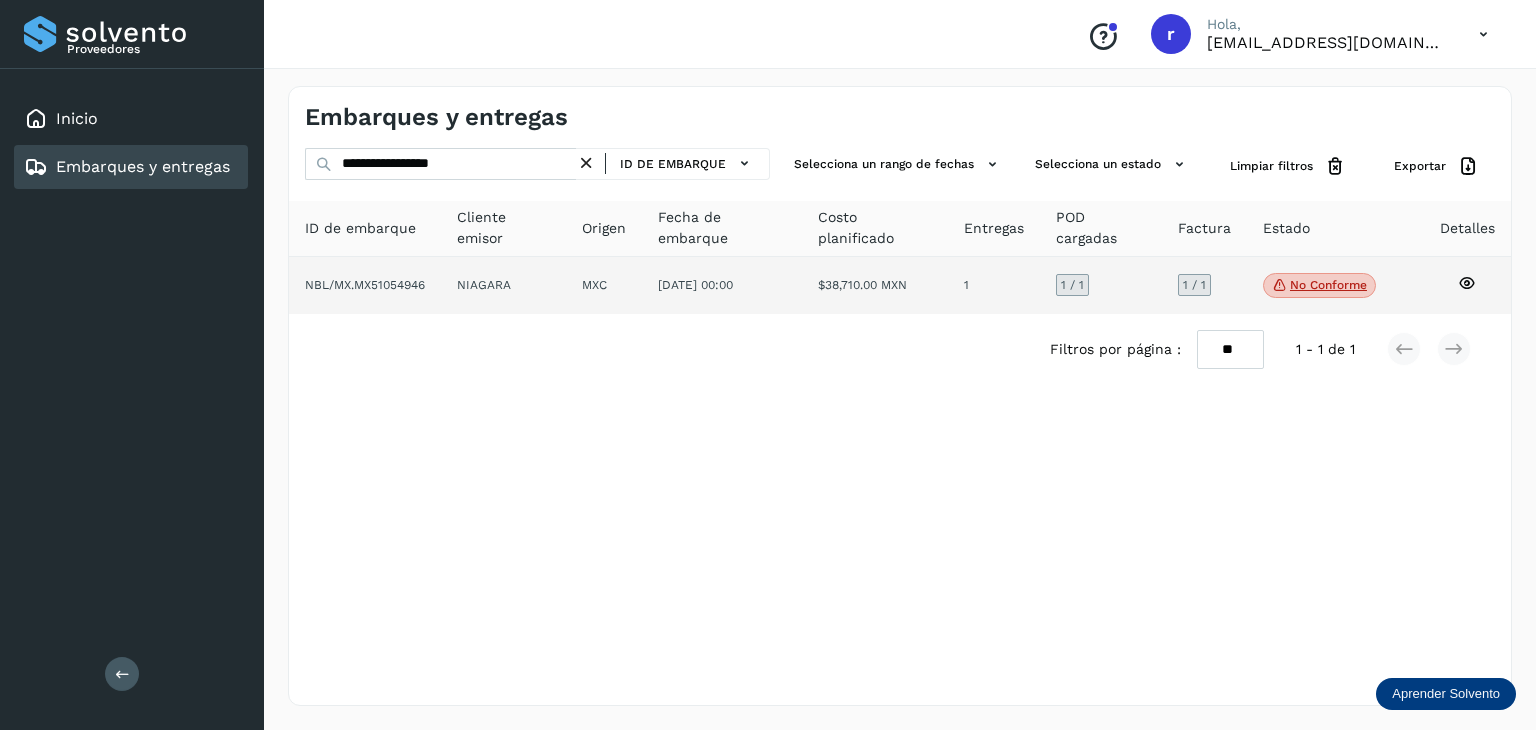 click on "[DATE] 00:00" 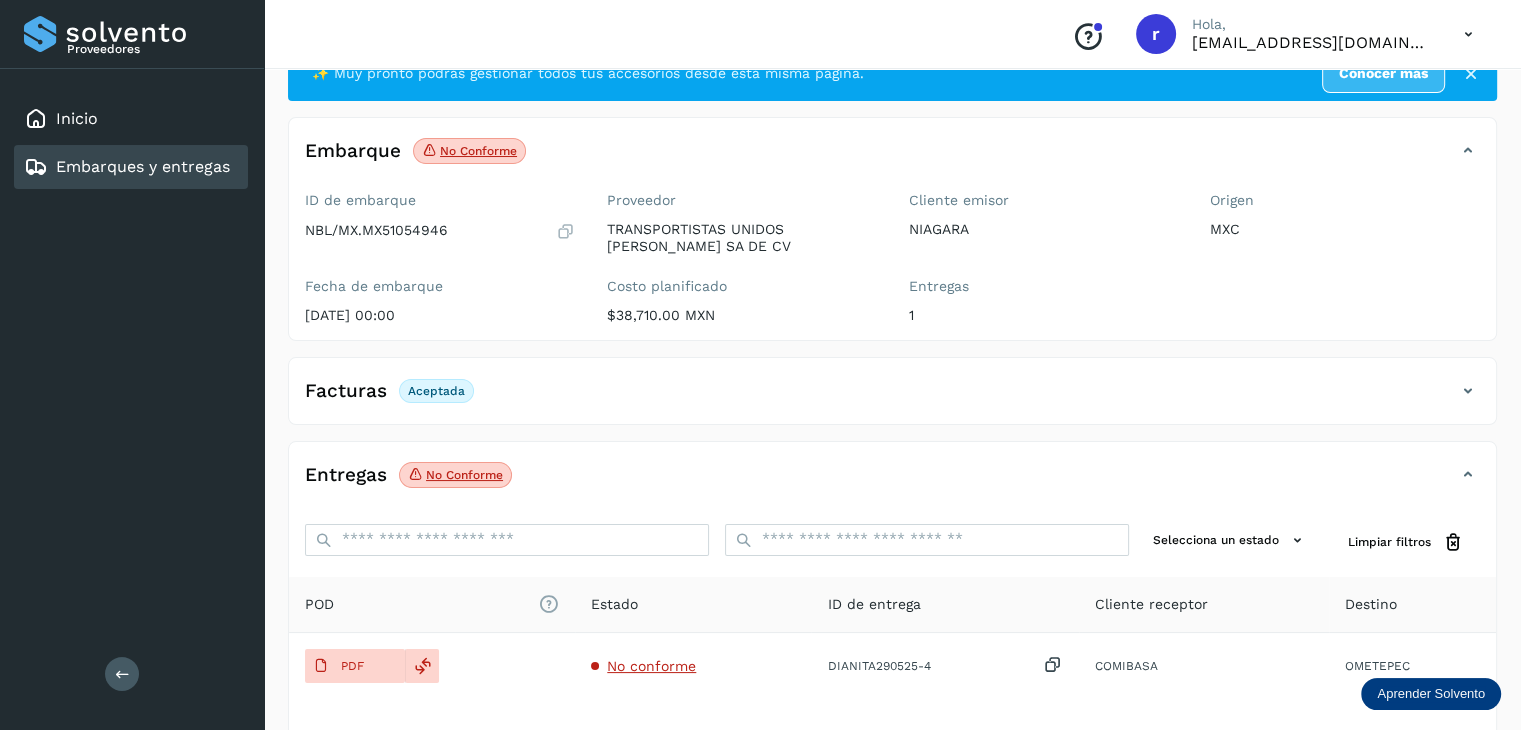 scroll, scrollTop: 229, scrollLeft: 0, axis: vertical 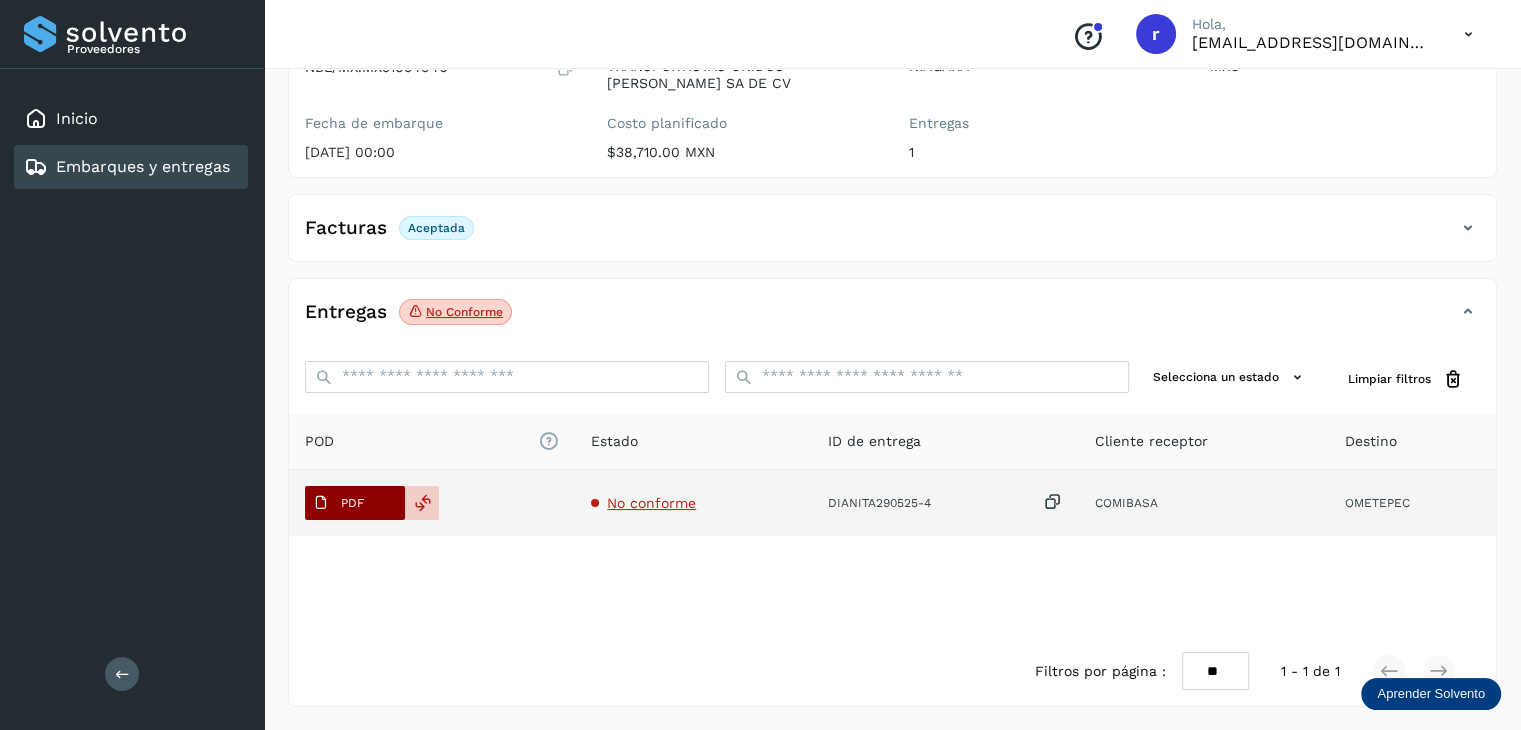 click on "PDF" at bounding box center (352, 503) 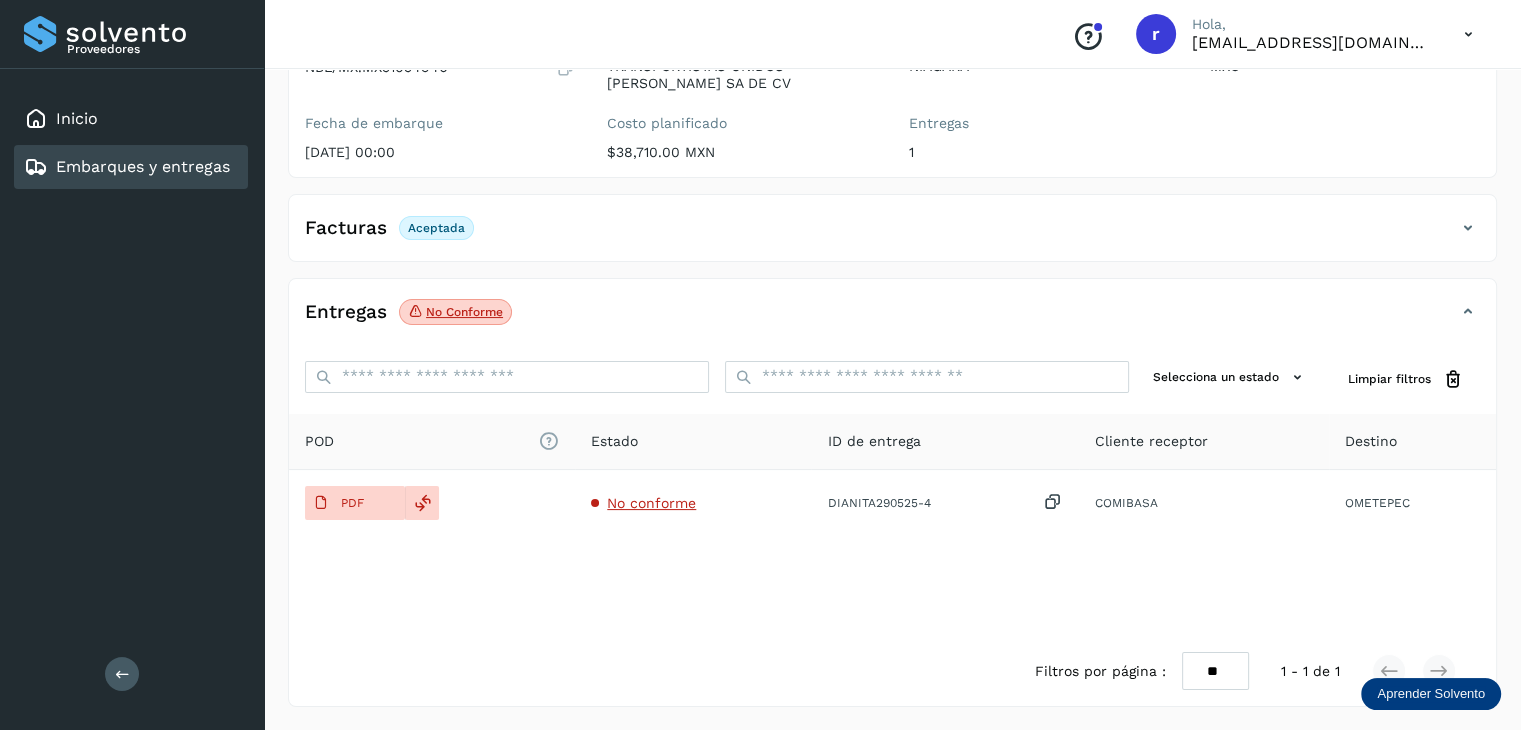 scroll, scrollTop: 0, scrollLeft: 0, axis: both 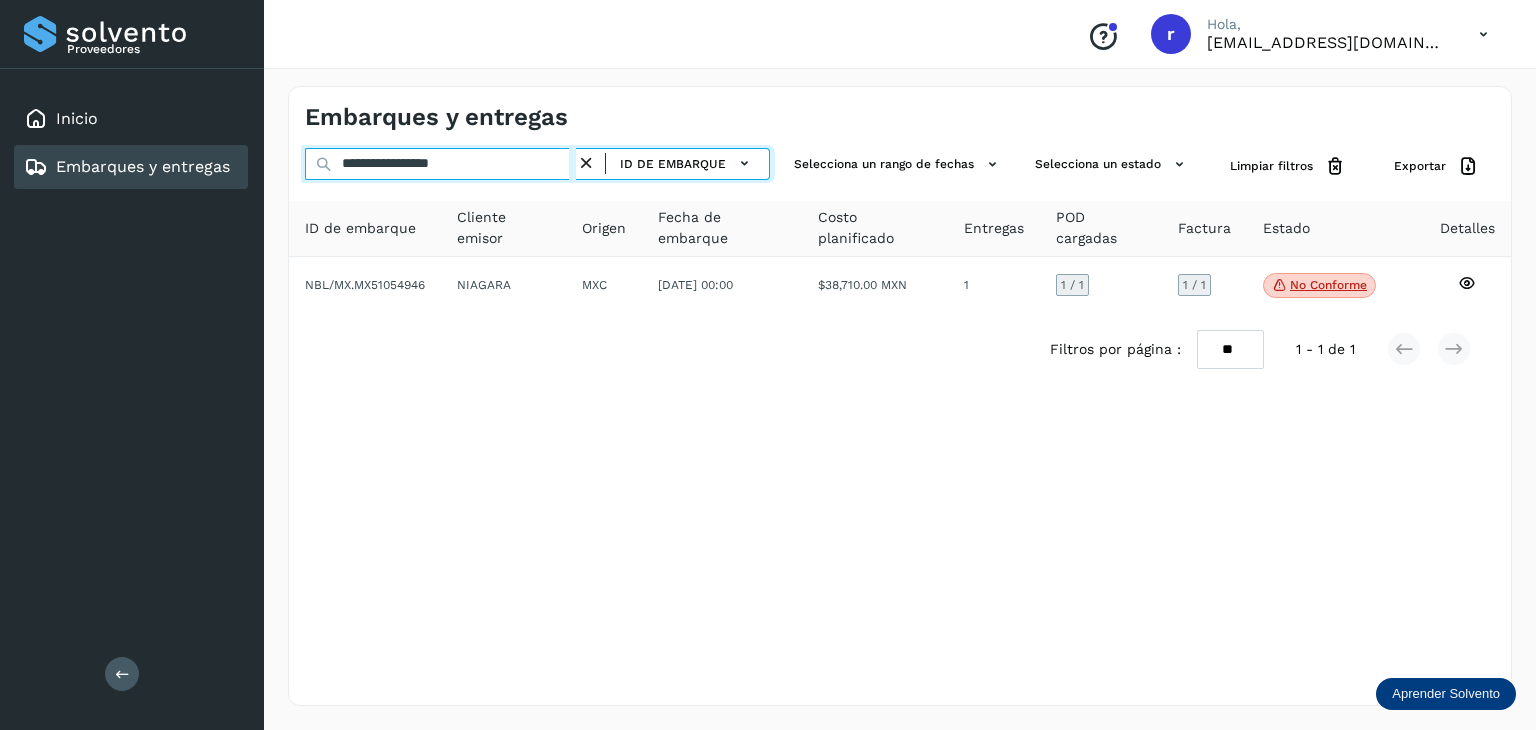 drag, startPoint x: 497, startPoint y: 164, endPoint x: 345, endPoint y: 168, distance: 152.05263 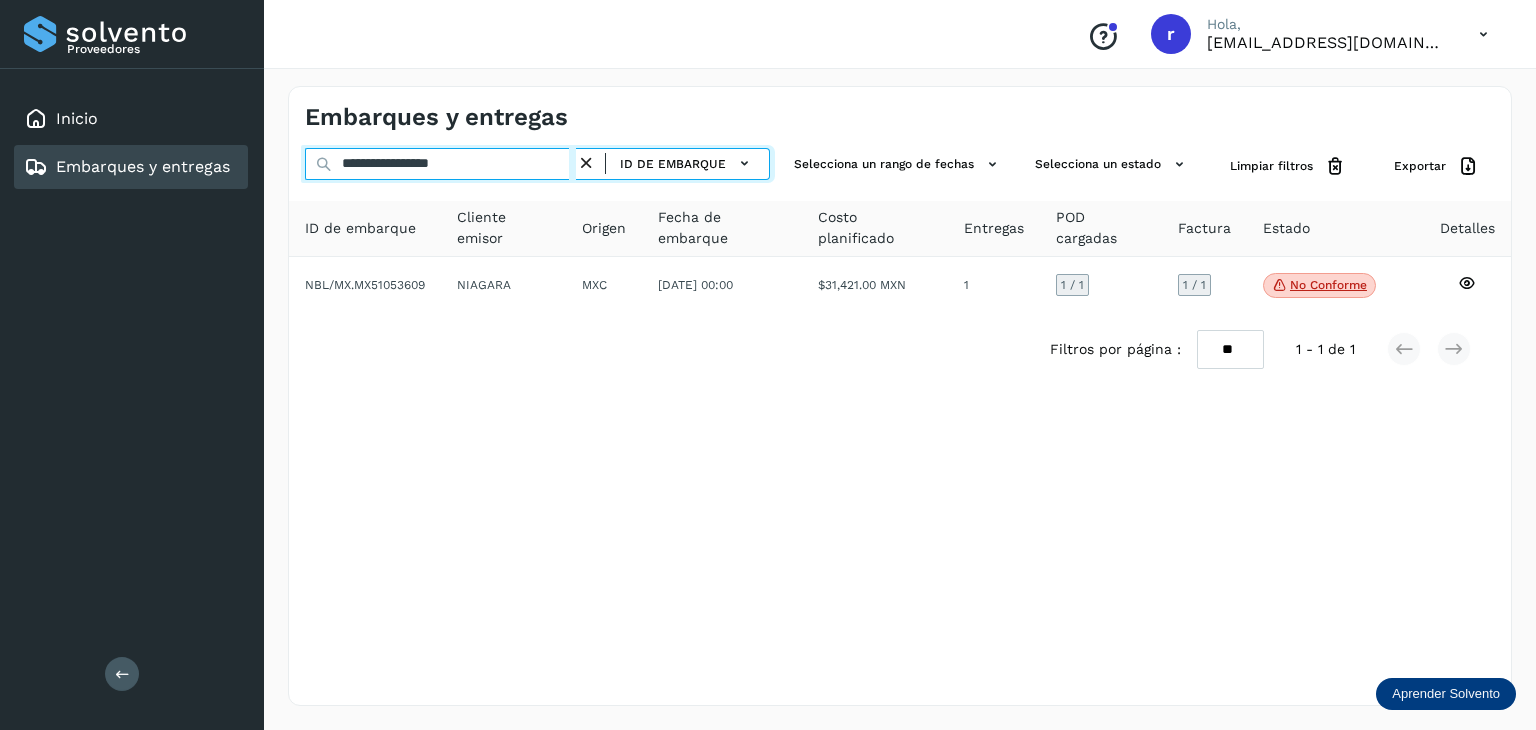 type on "**********" 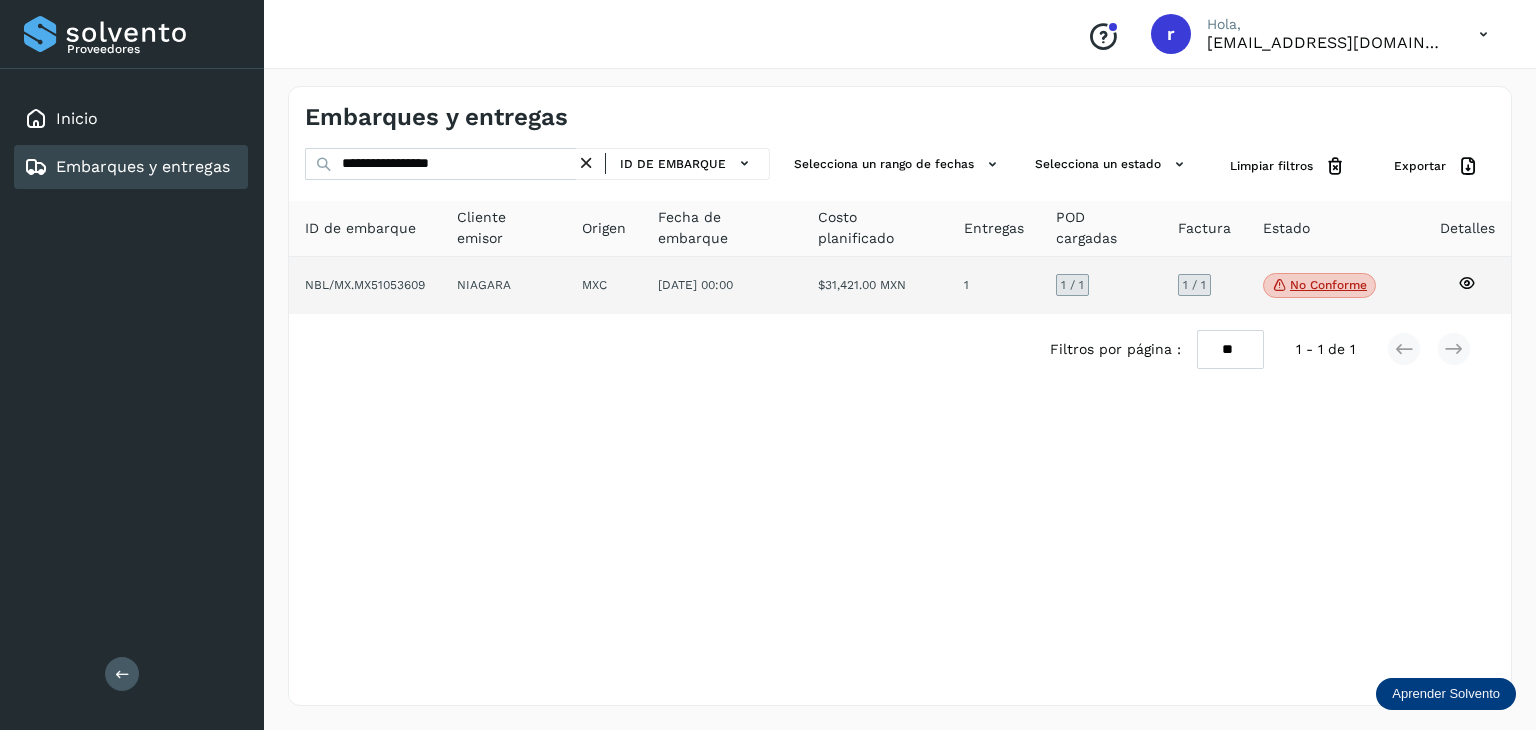 click on "NIAGARA" 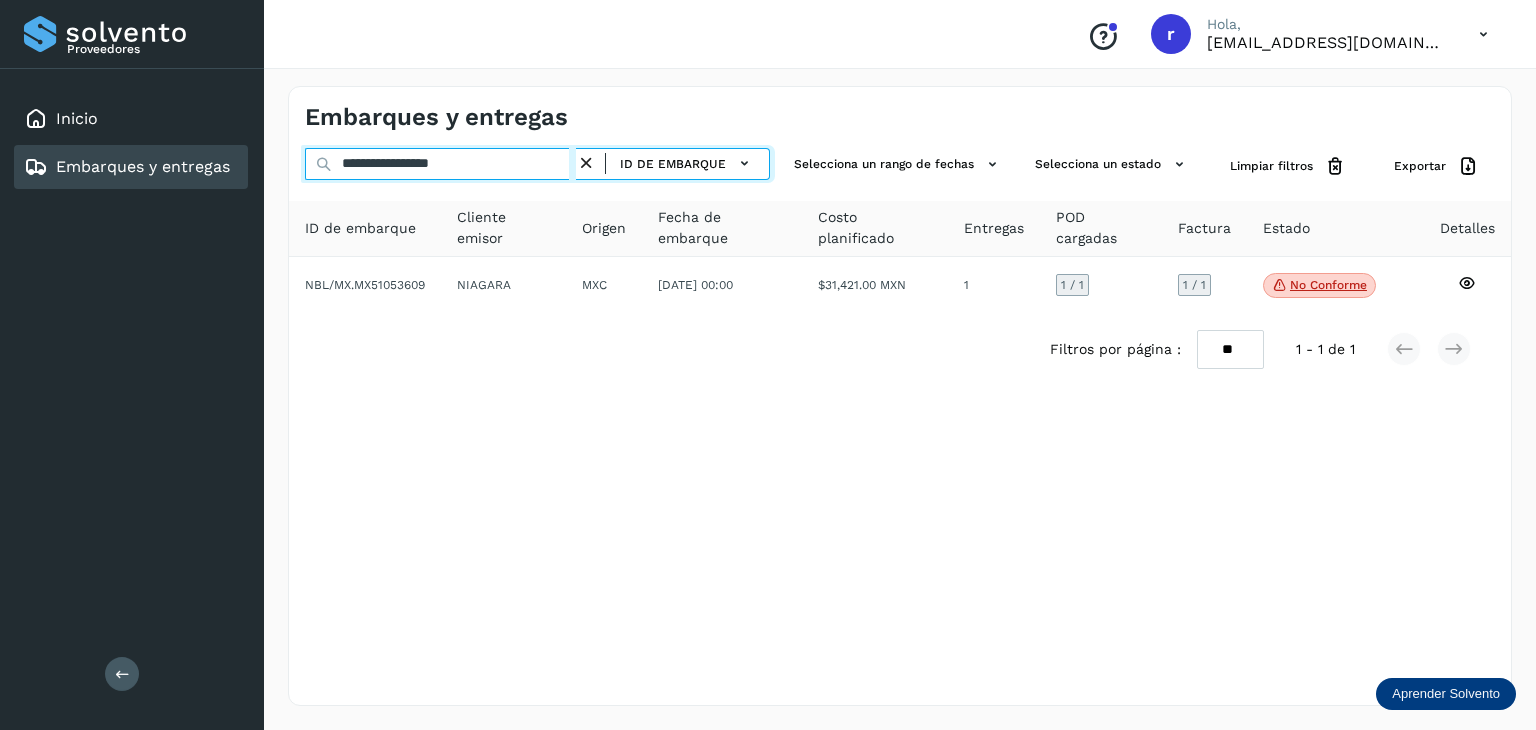 drag, startPoint x: 512, startPoint y: 164, endPoint x: 236, endPoint y: 161, distance: 276.0163 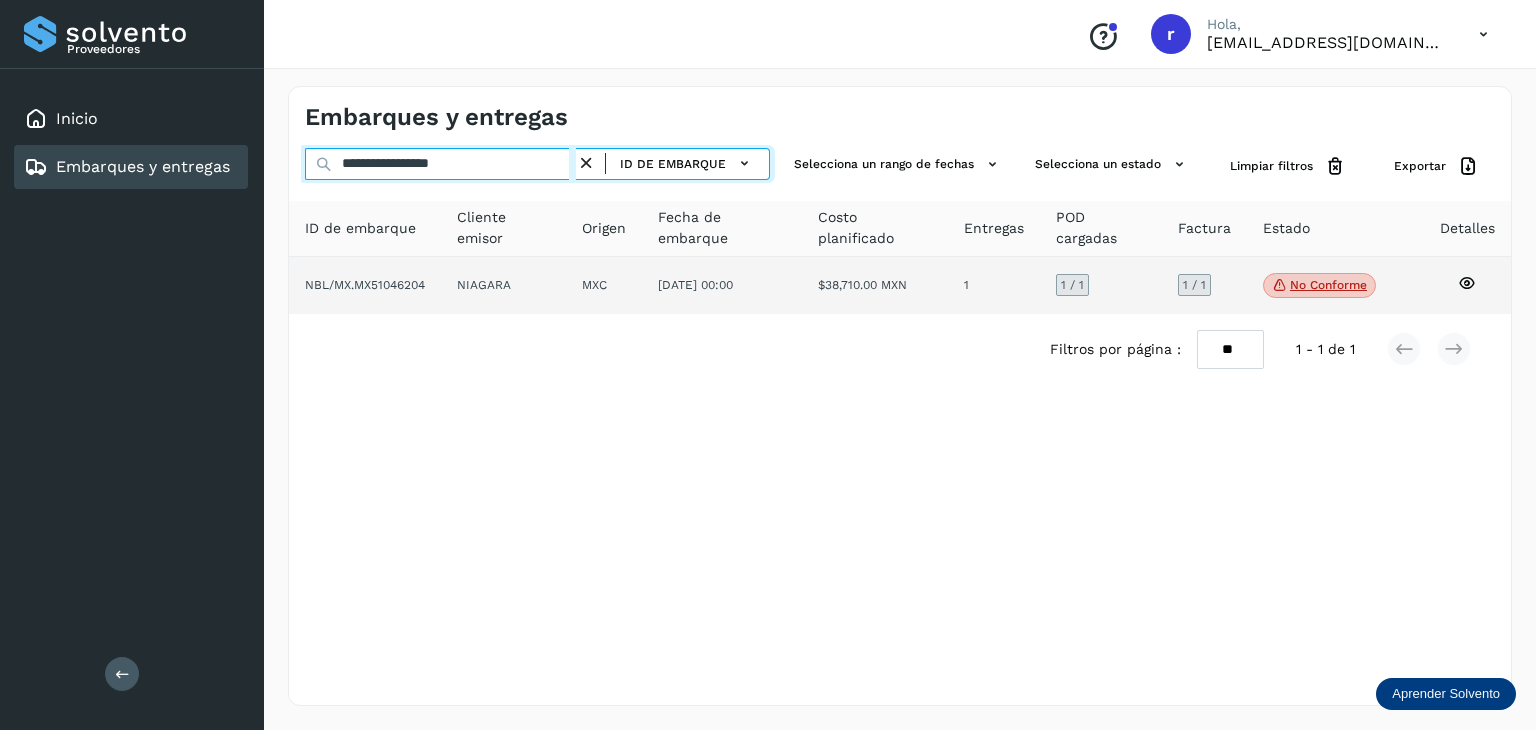 type on "**********" 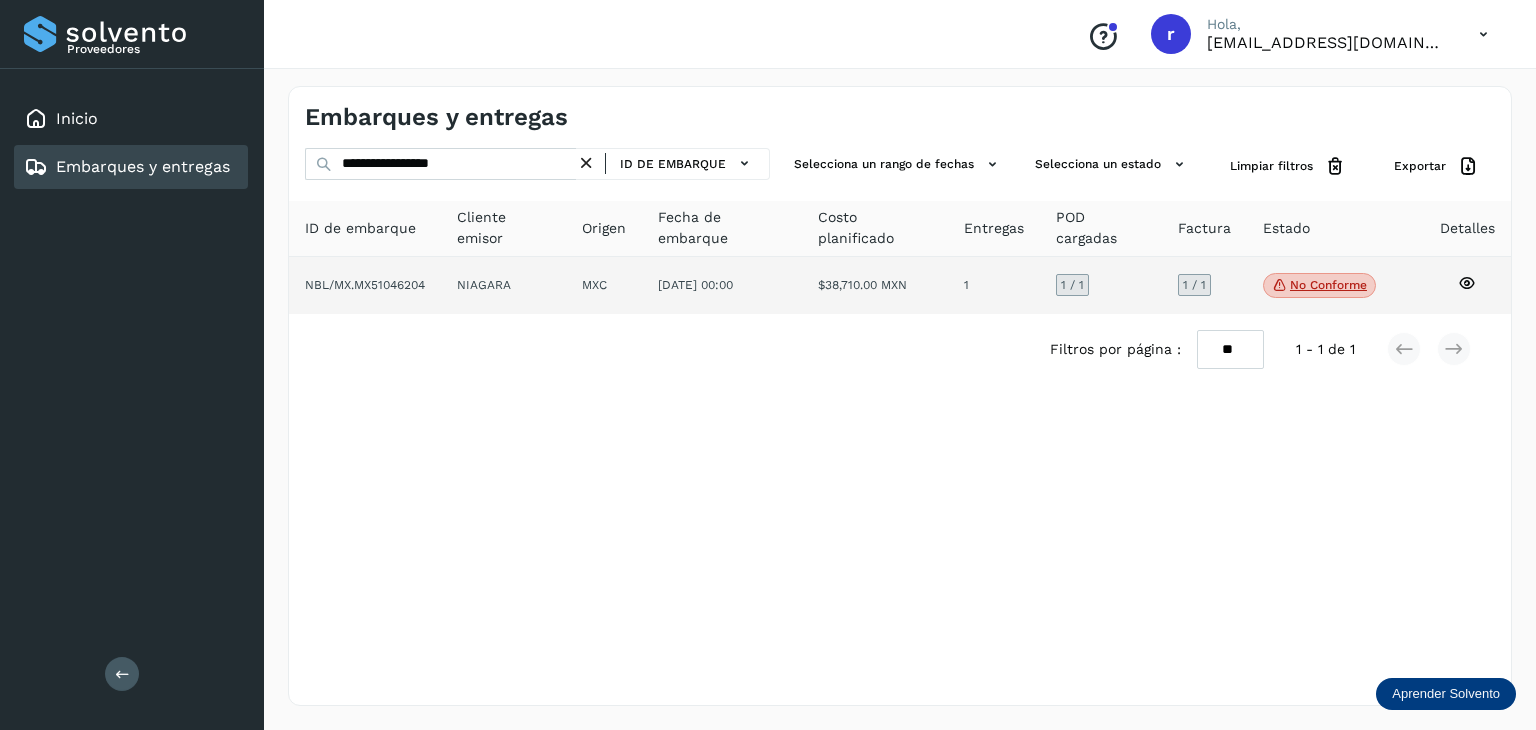 click on "NBL/MX.MX51046204" 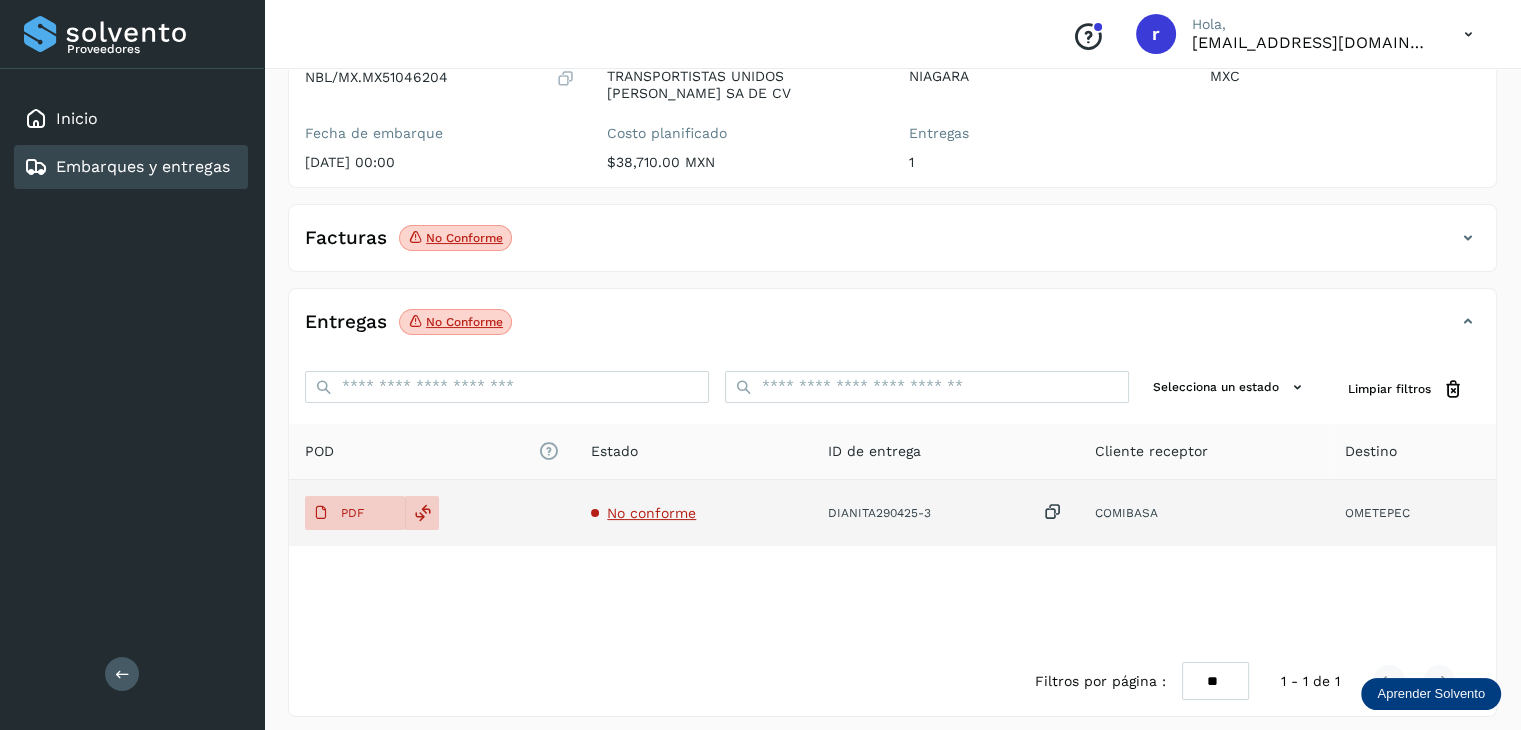 scroll, scrollTop: 229, scrollLeft: 0, axis: vertical 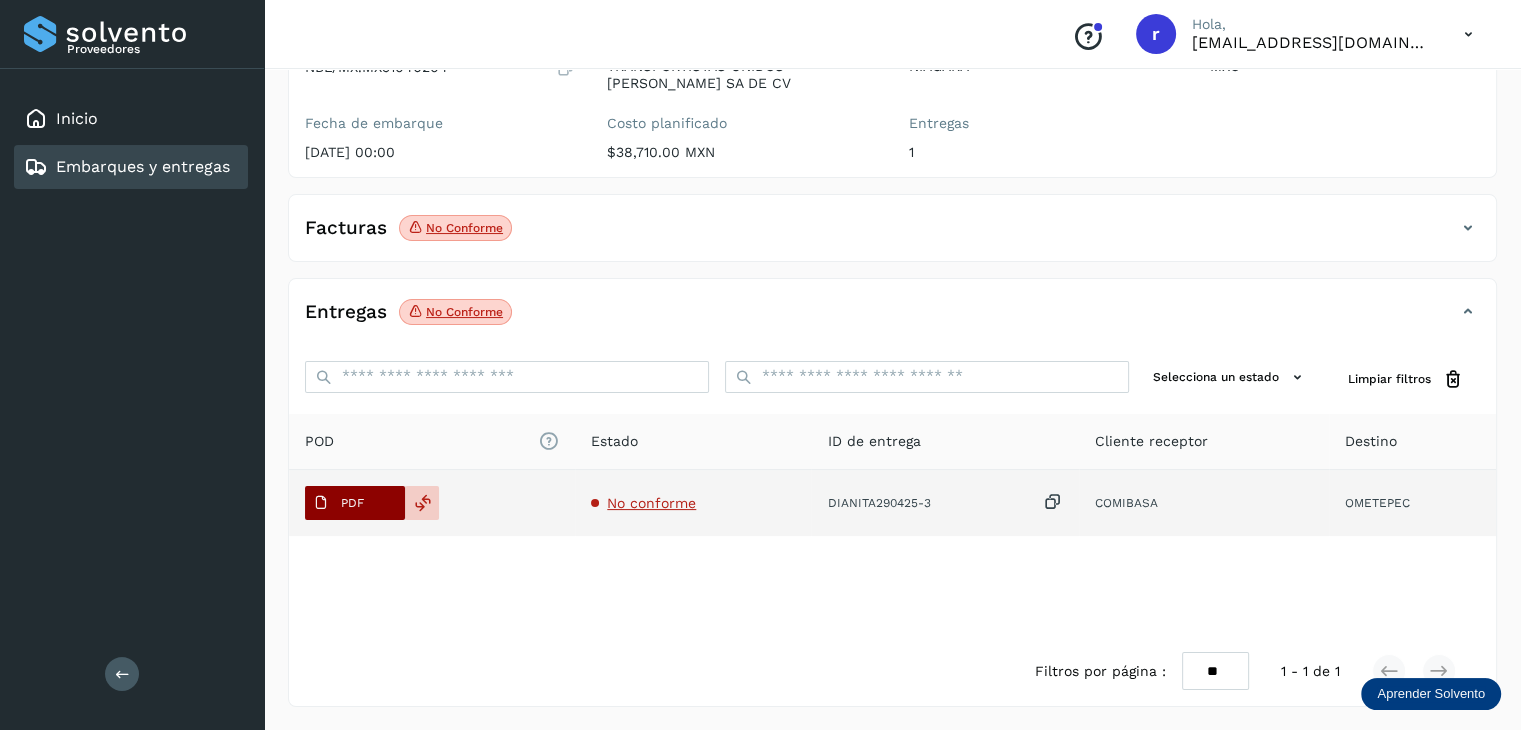 click on "PDF" at bounding box center (338, 503) 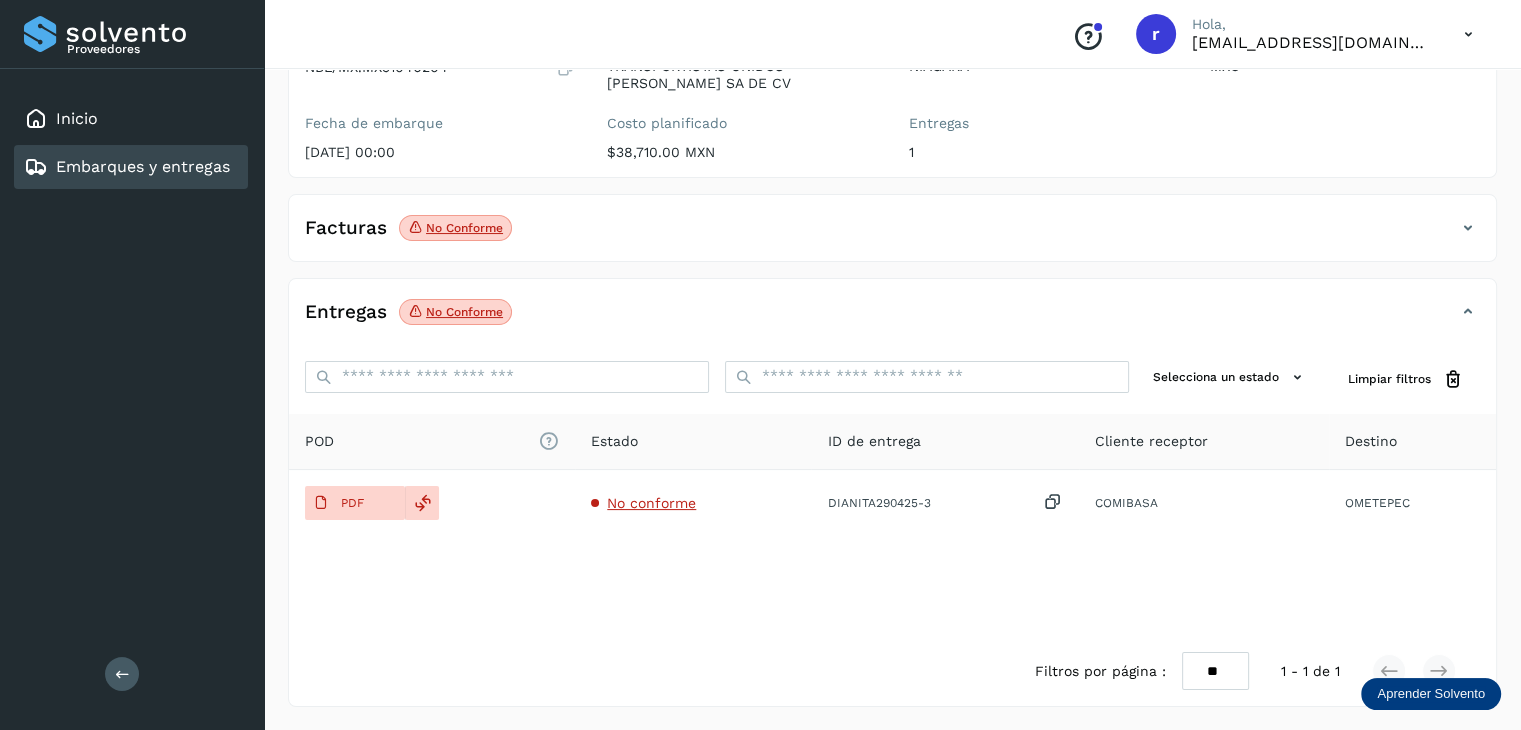 scroll, scrollTop: 0, scrollLeft: 0, axis: both 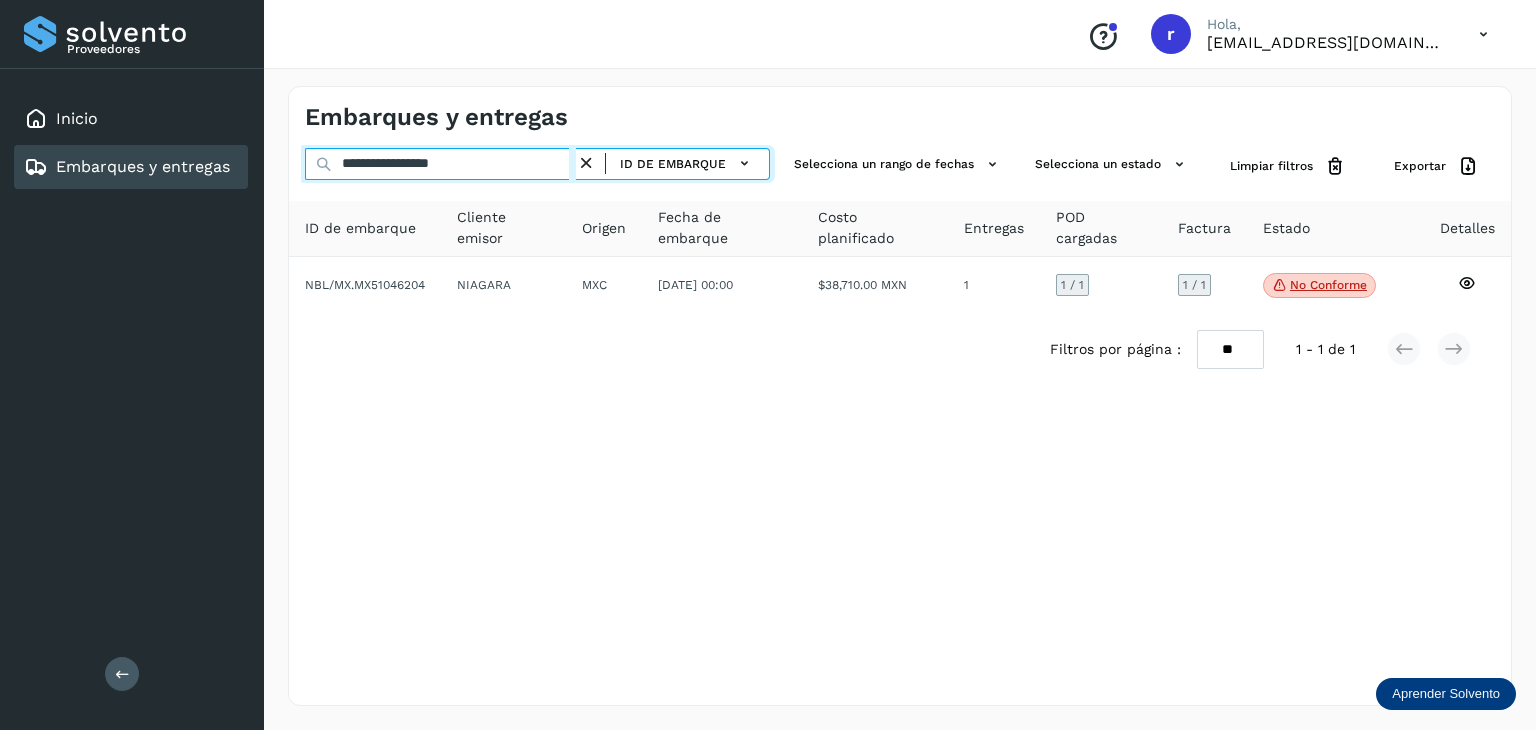 drag, startPoint x: 500, startPoint y: 166, endPoint x: 246, endPoint y: 160, distance: 254.07086 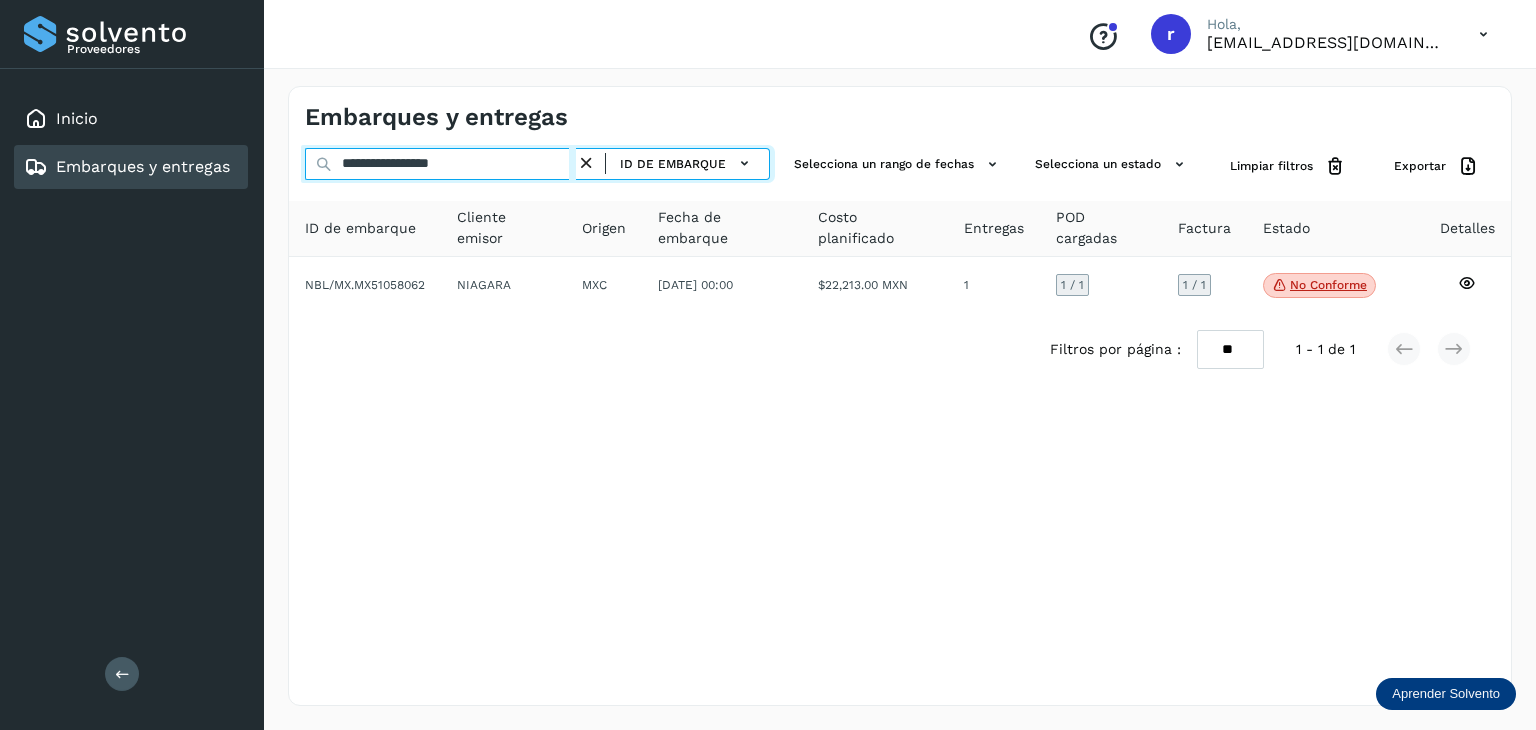 type on "**********" 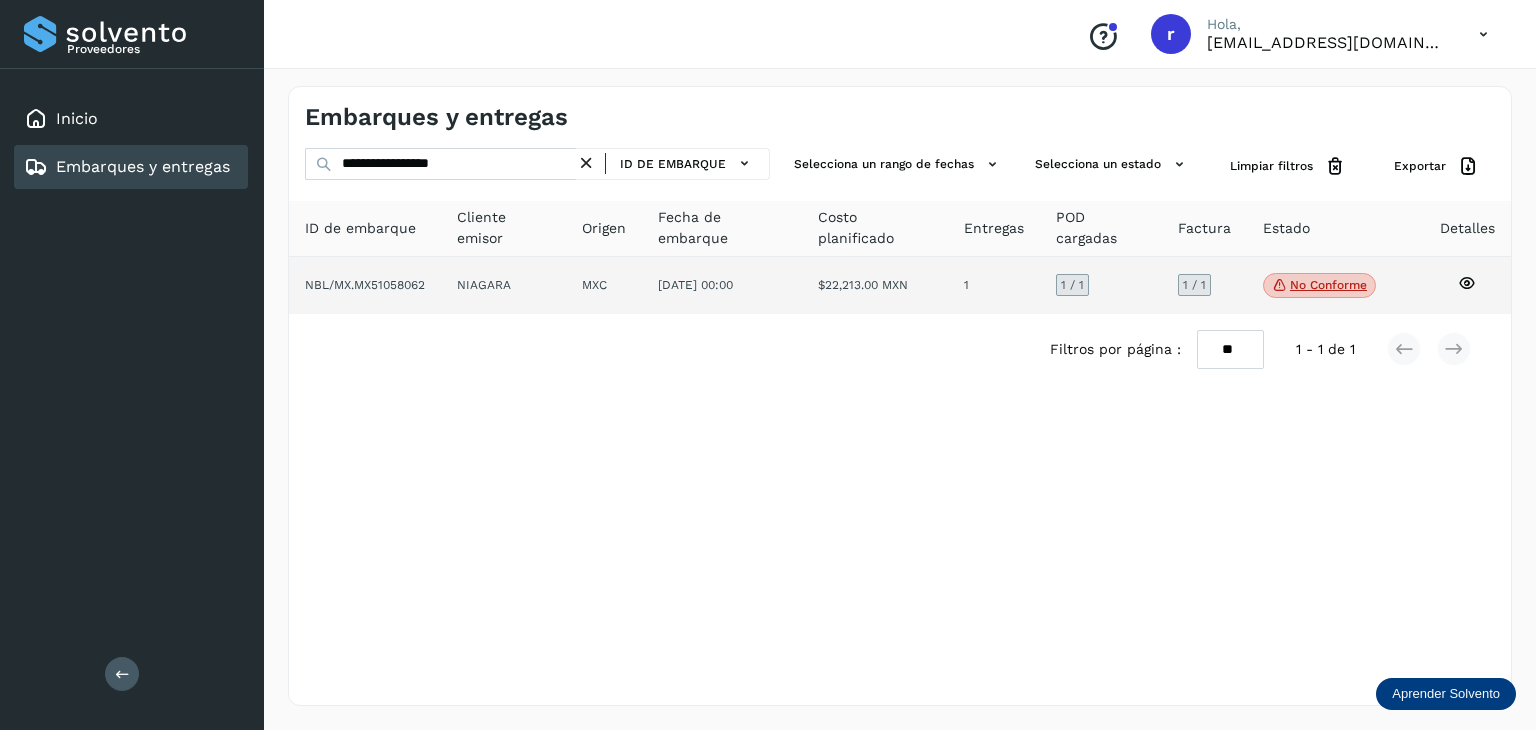 click on "NBL/MX.MX51058062" 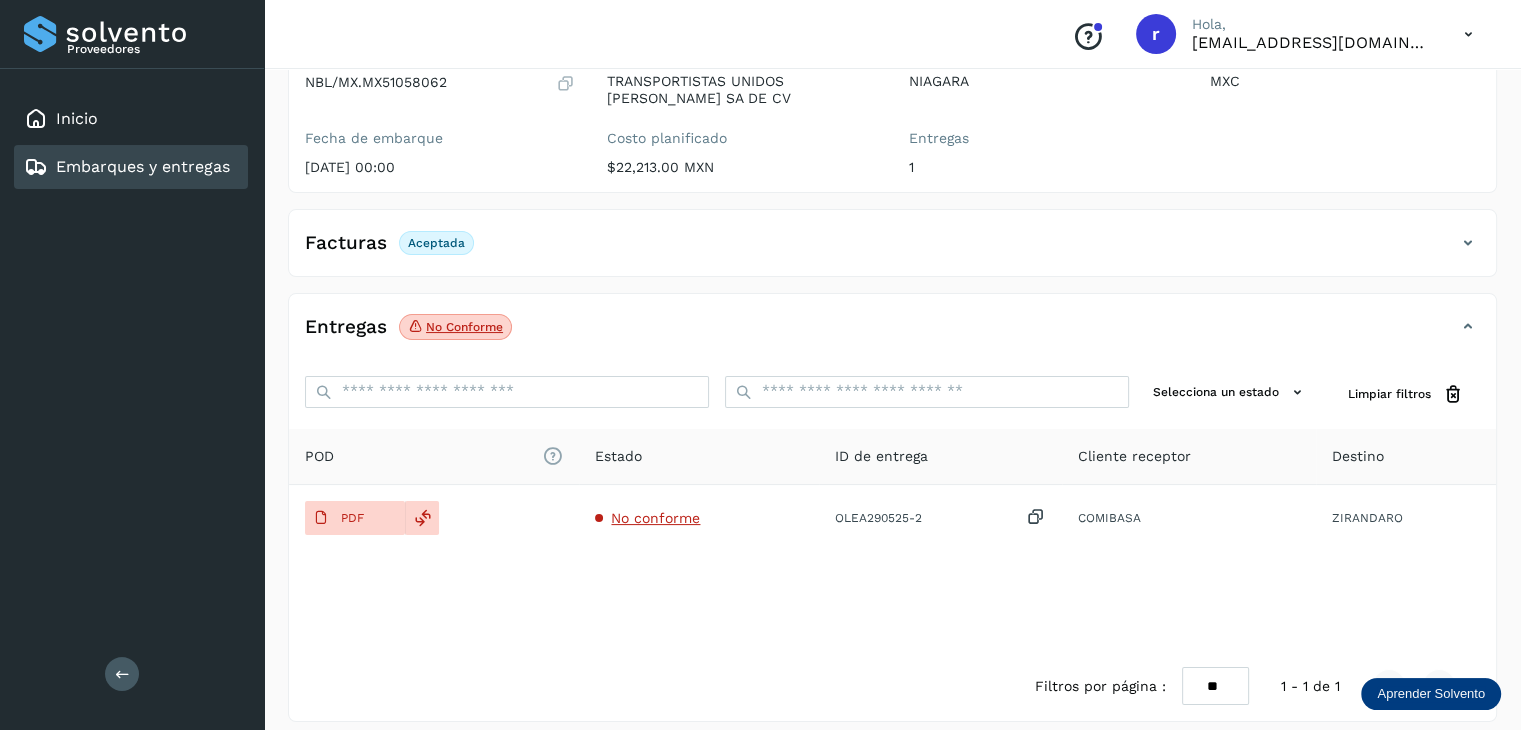 scroll, scrollTop: 229, scrollLeft: 0, axis: vertical 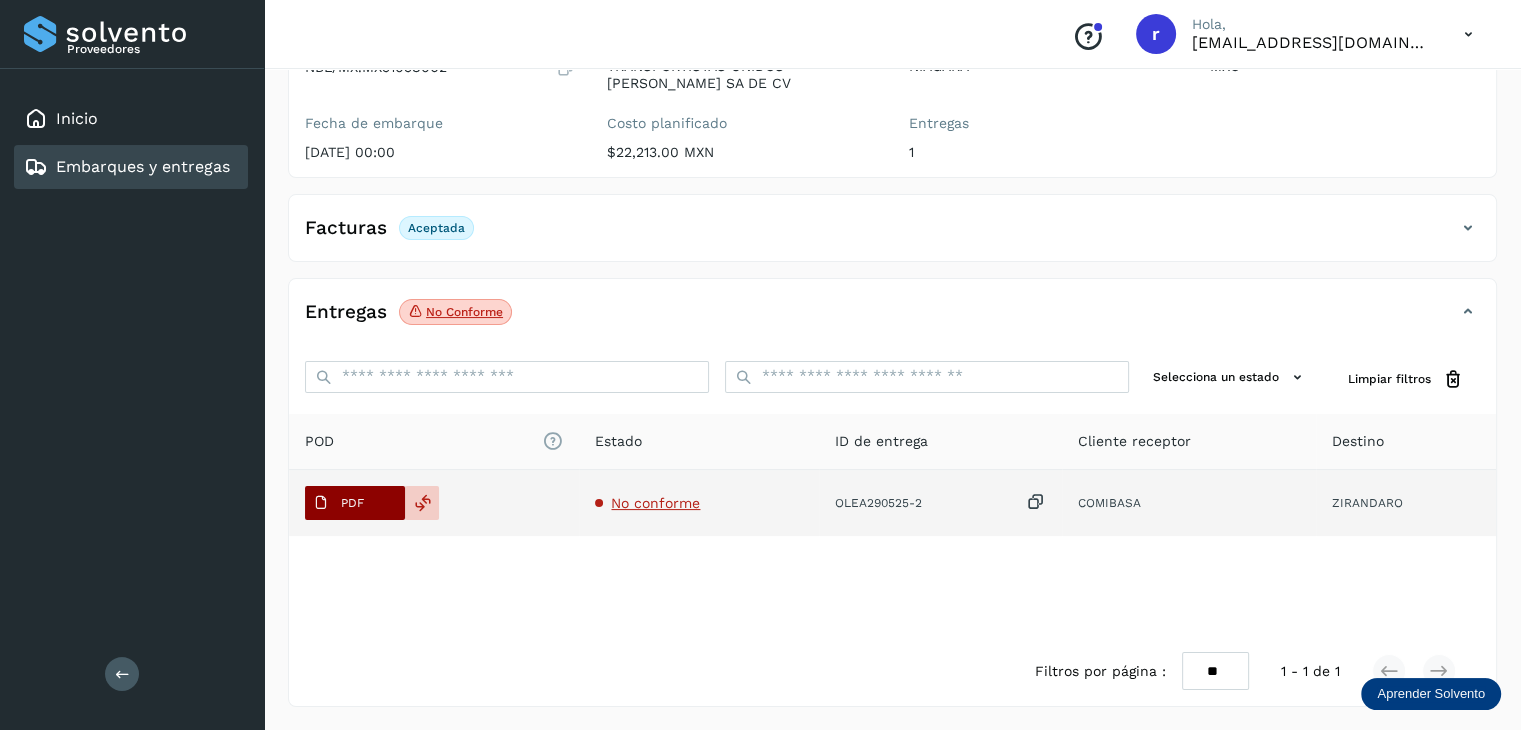 click on "PDF" at bounding box center (338, 503) 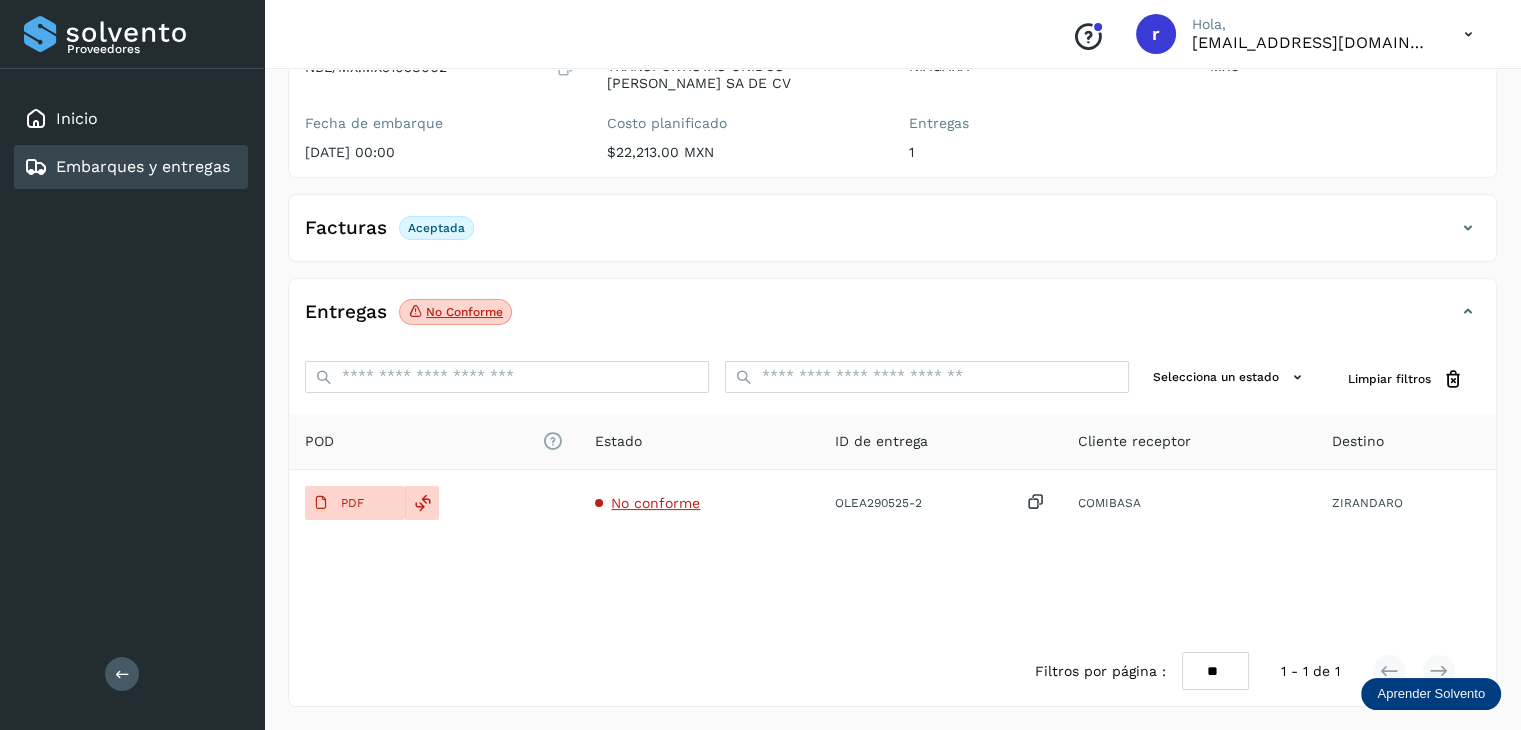 scroll, scrollTop: 0, scrollLeft: 0, axis: both 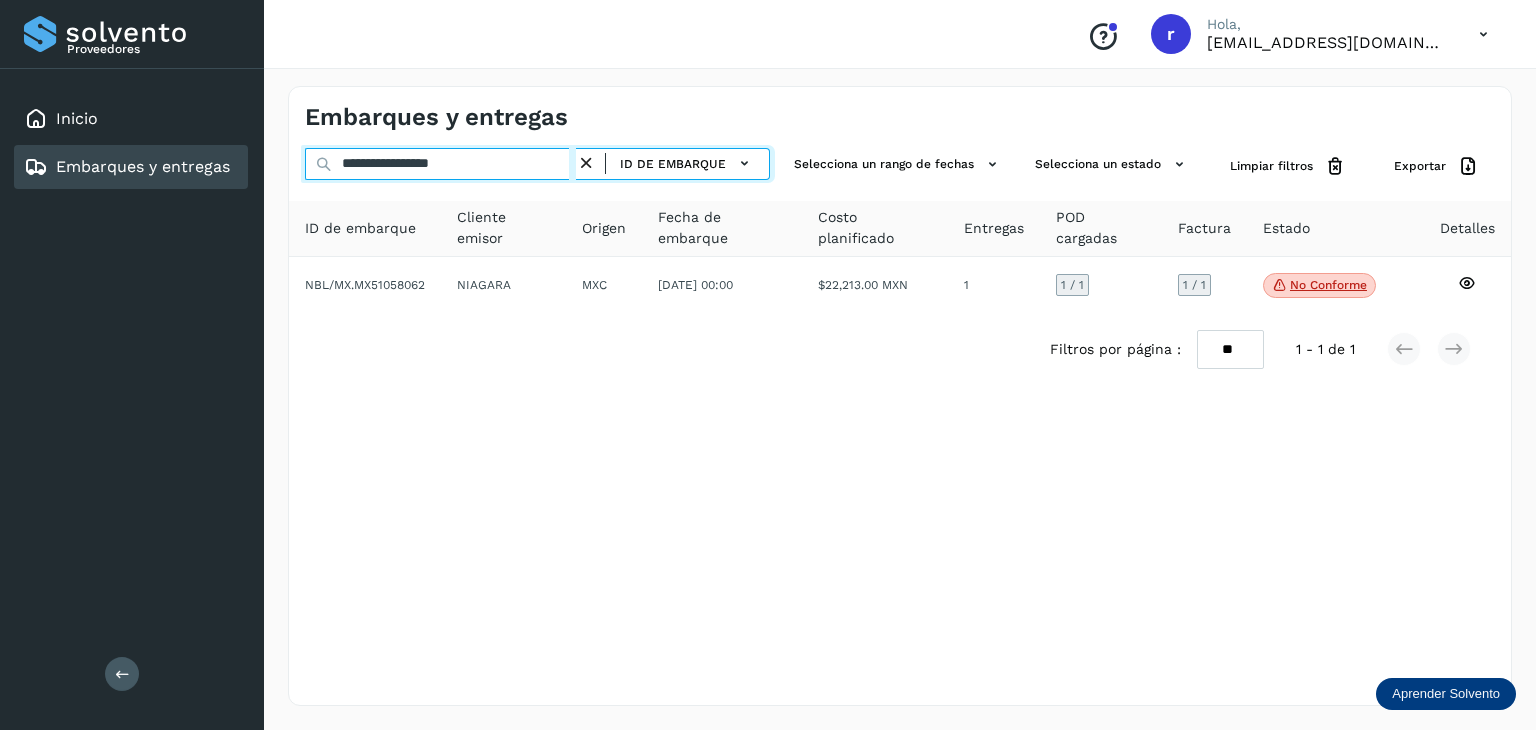 drag, startPoint x: 496, startPoint y: 165, endPoint x: 258, endPoint y: 173, distance: 238.13441 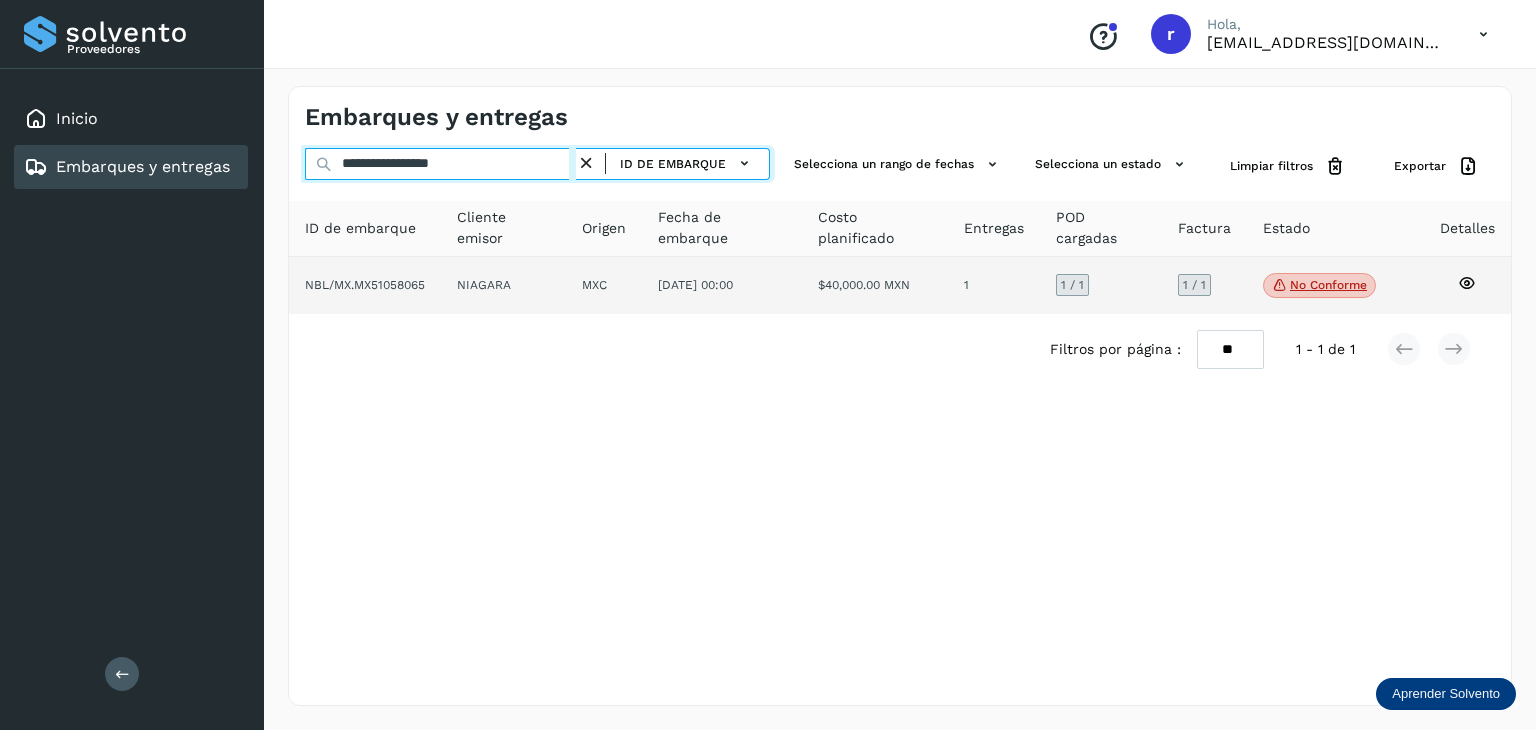 type on "**********" 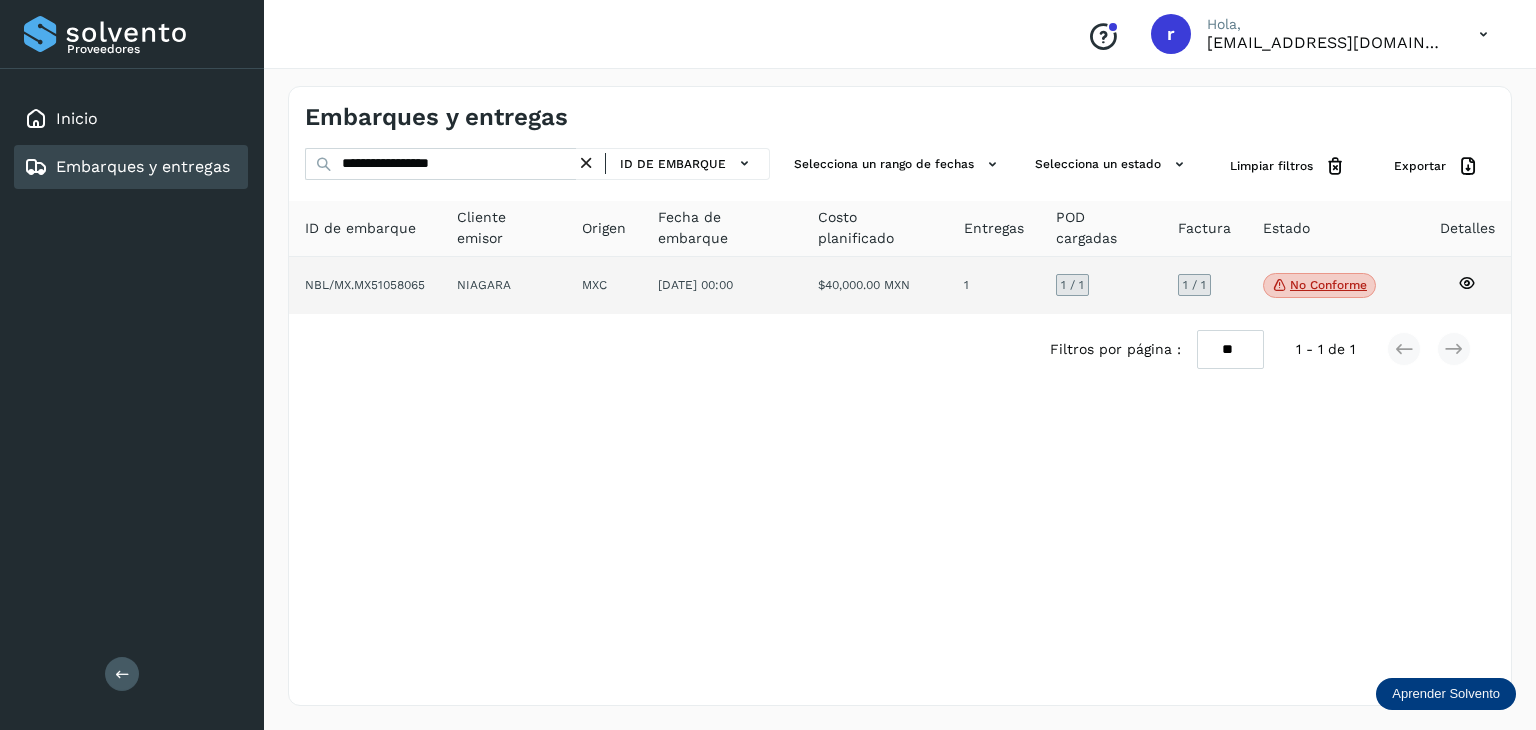 click on "NBL/MX.MX51058065" 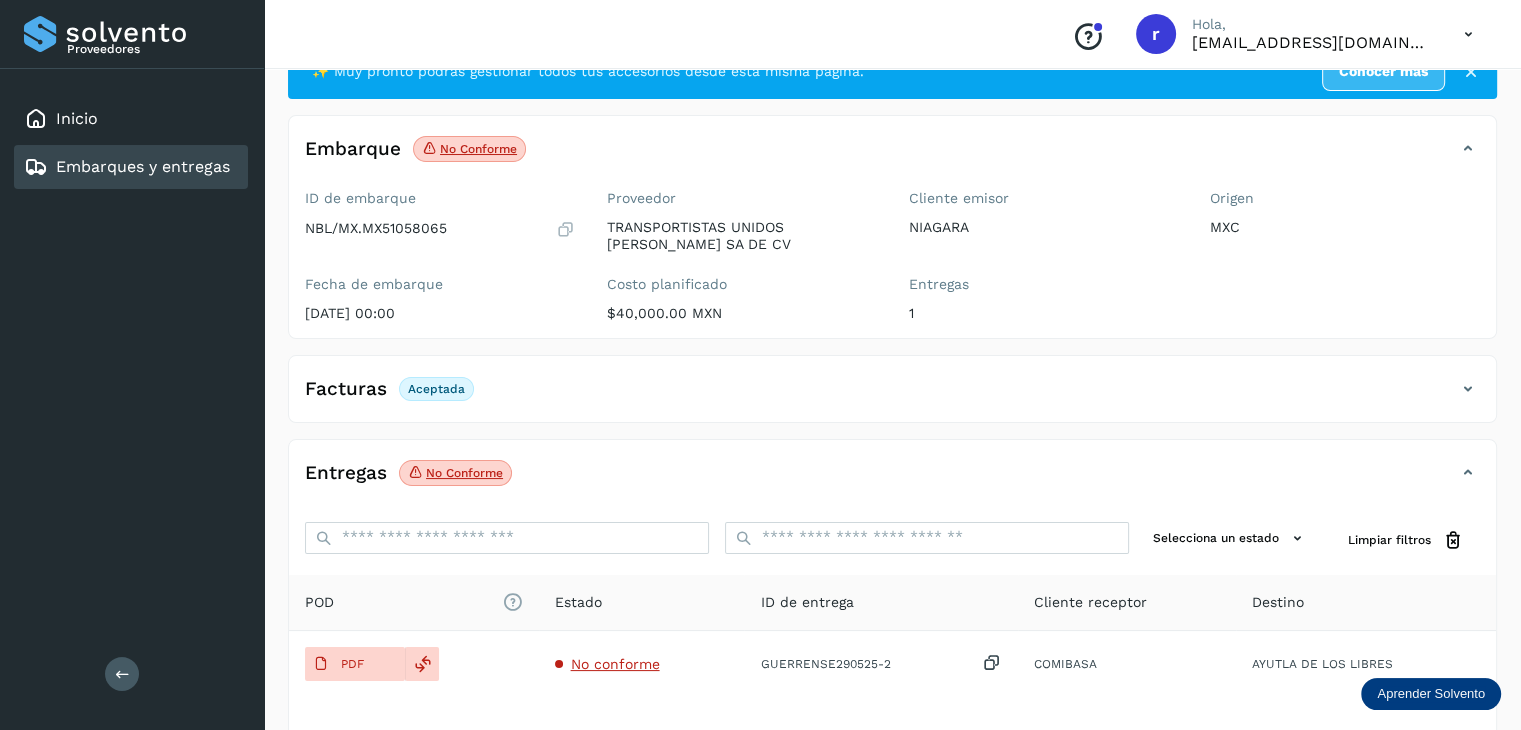 scroll, scrollTop: 229, scrollLeft: 0, axis: vertical 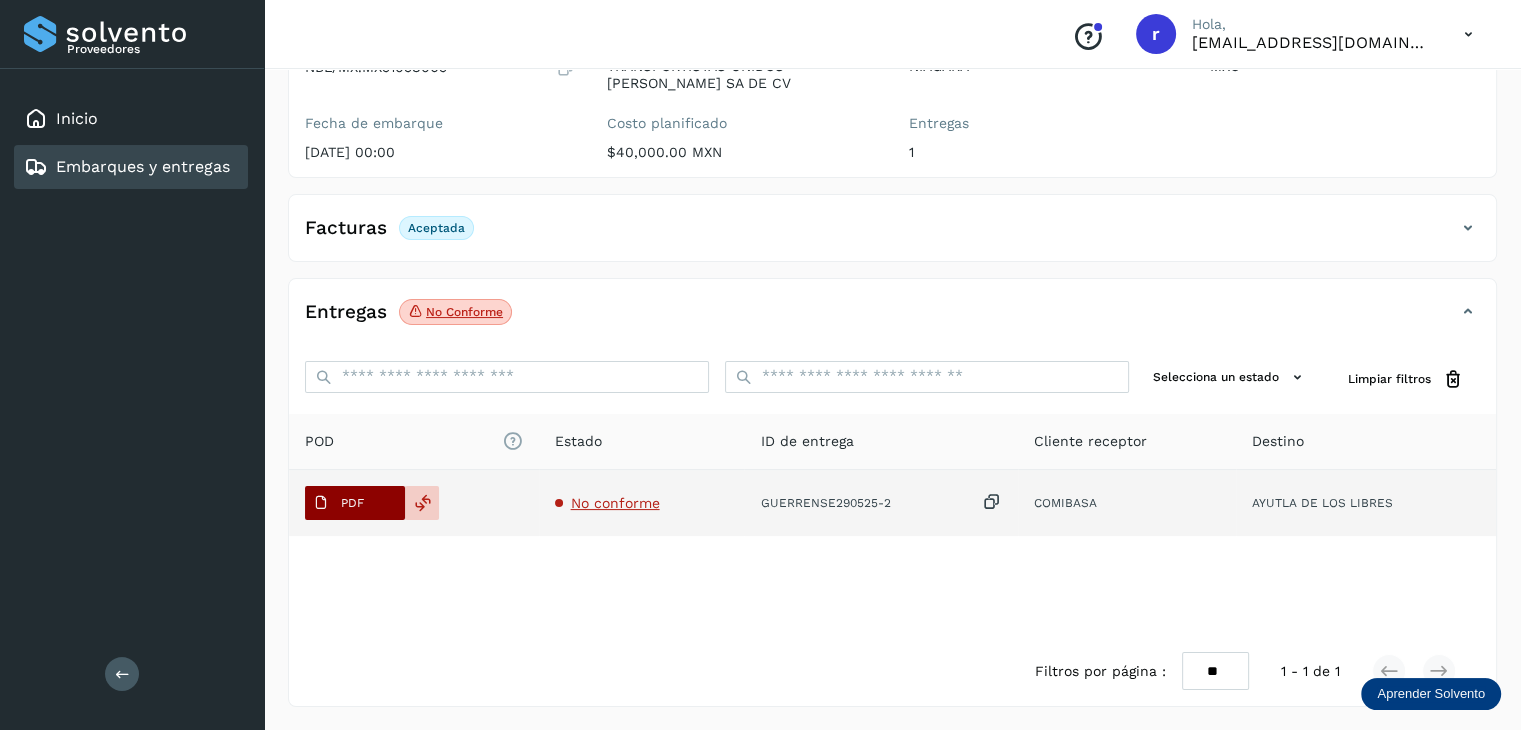 click on "PDF" at bounding box center (338, 503) 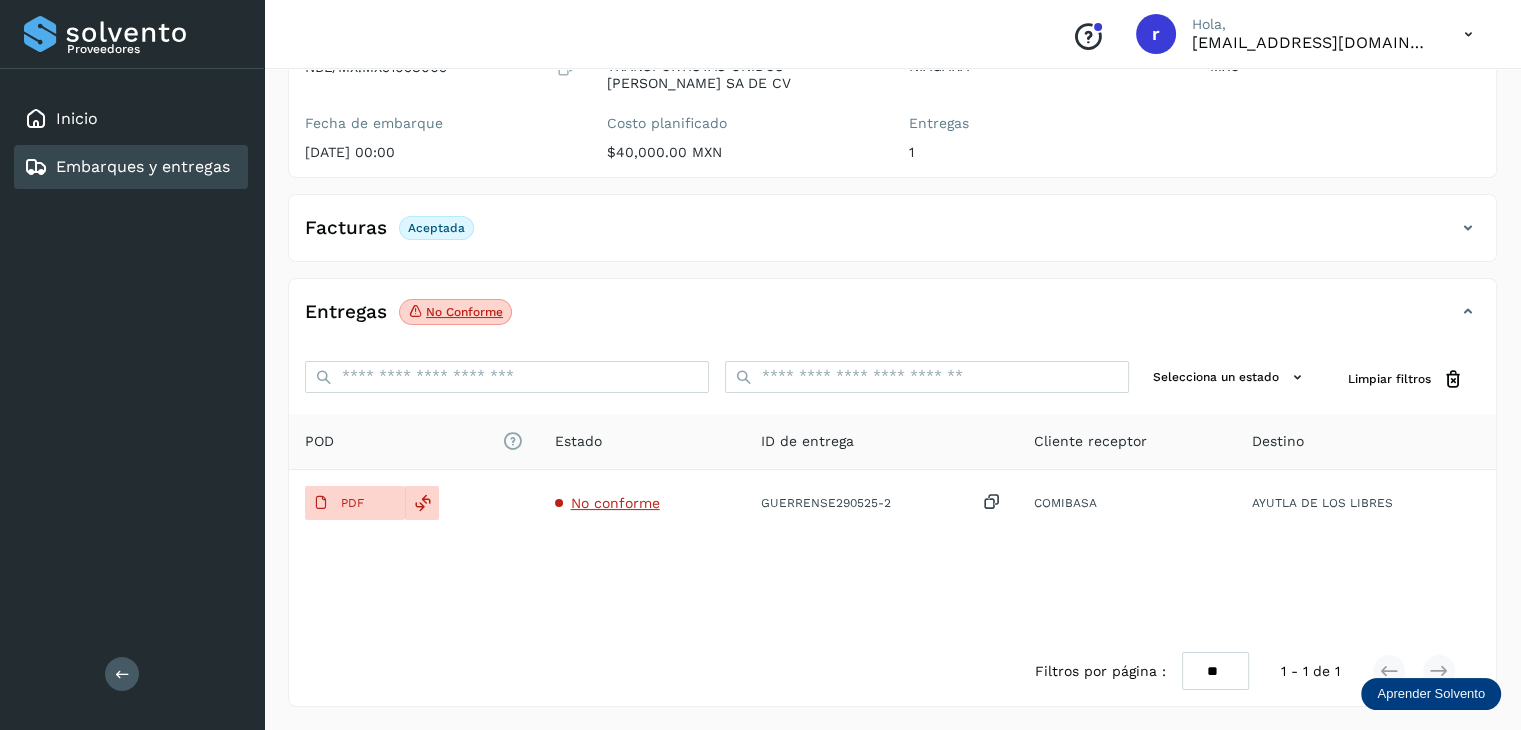 click on "Embarques y entregas" at bounding box center (143, 166) 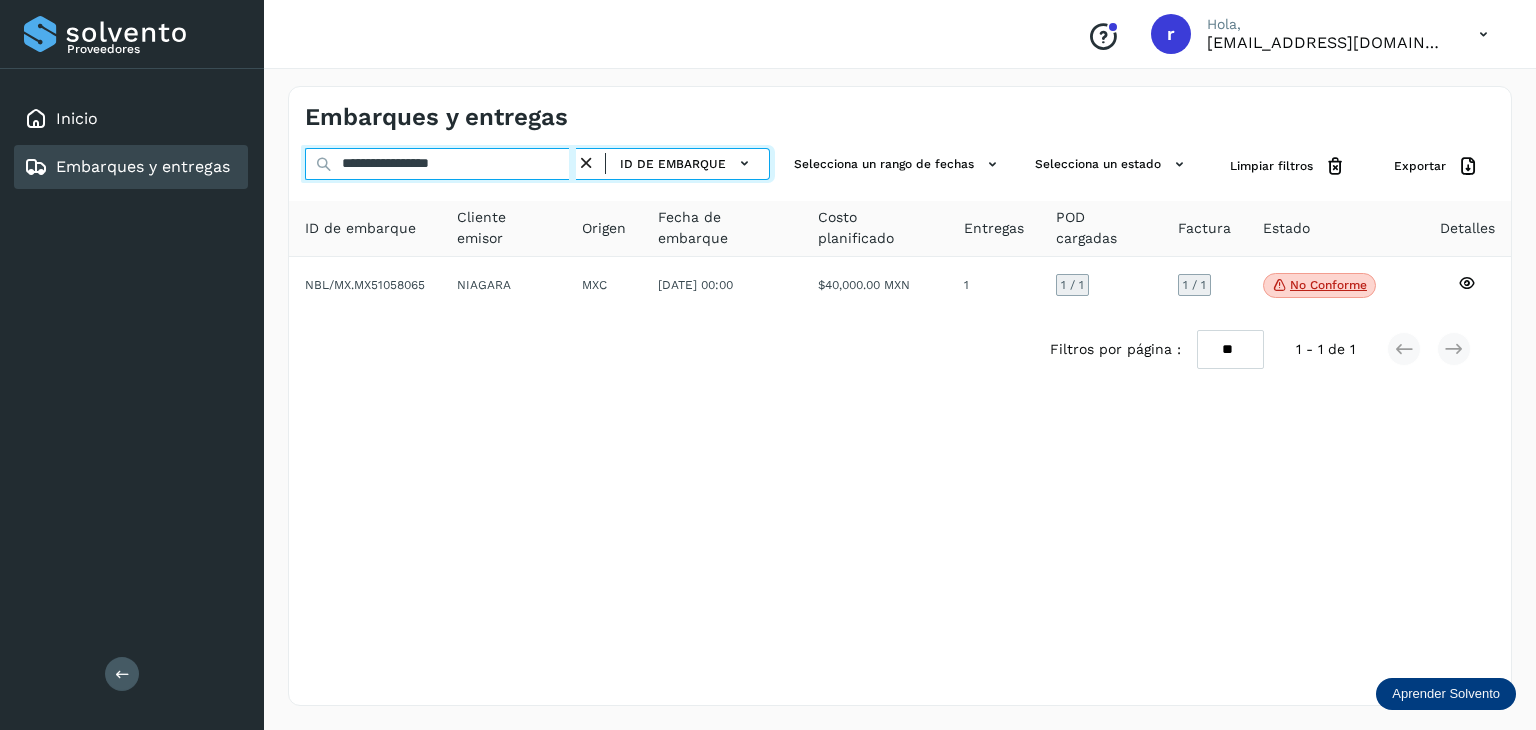 drag, startPoint x: 505, startPoint y: 161, endPoint x: 280, endPoint y: 156, distance: 225.05554 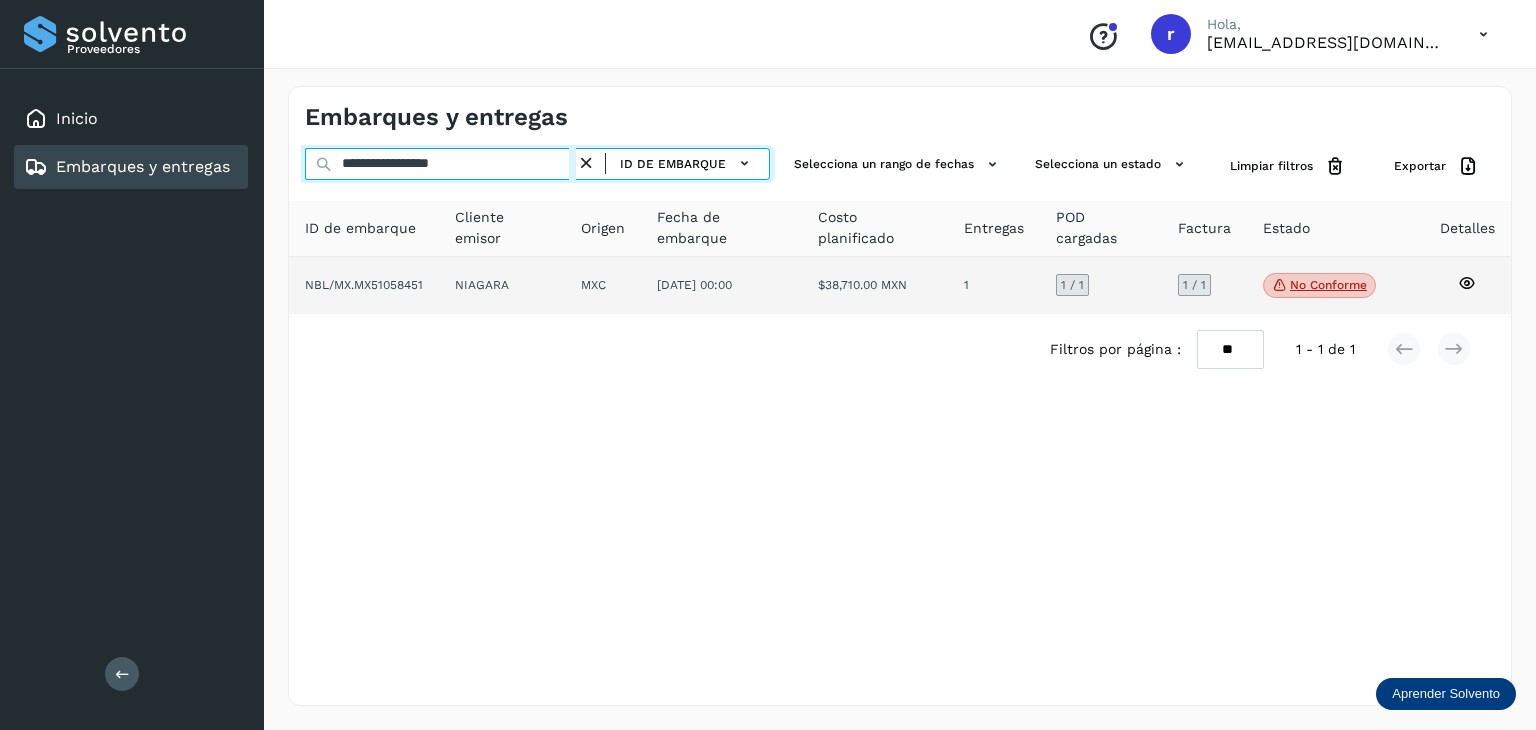type on "**********" 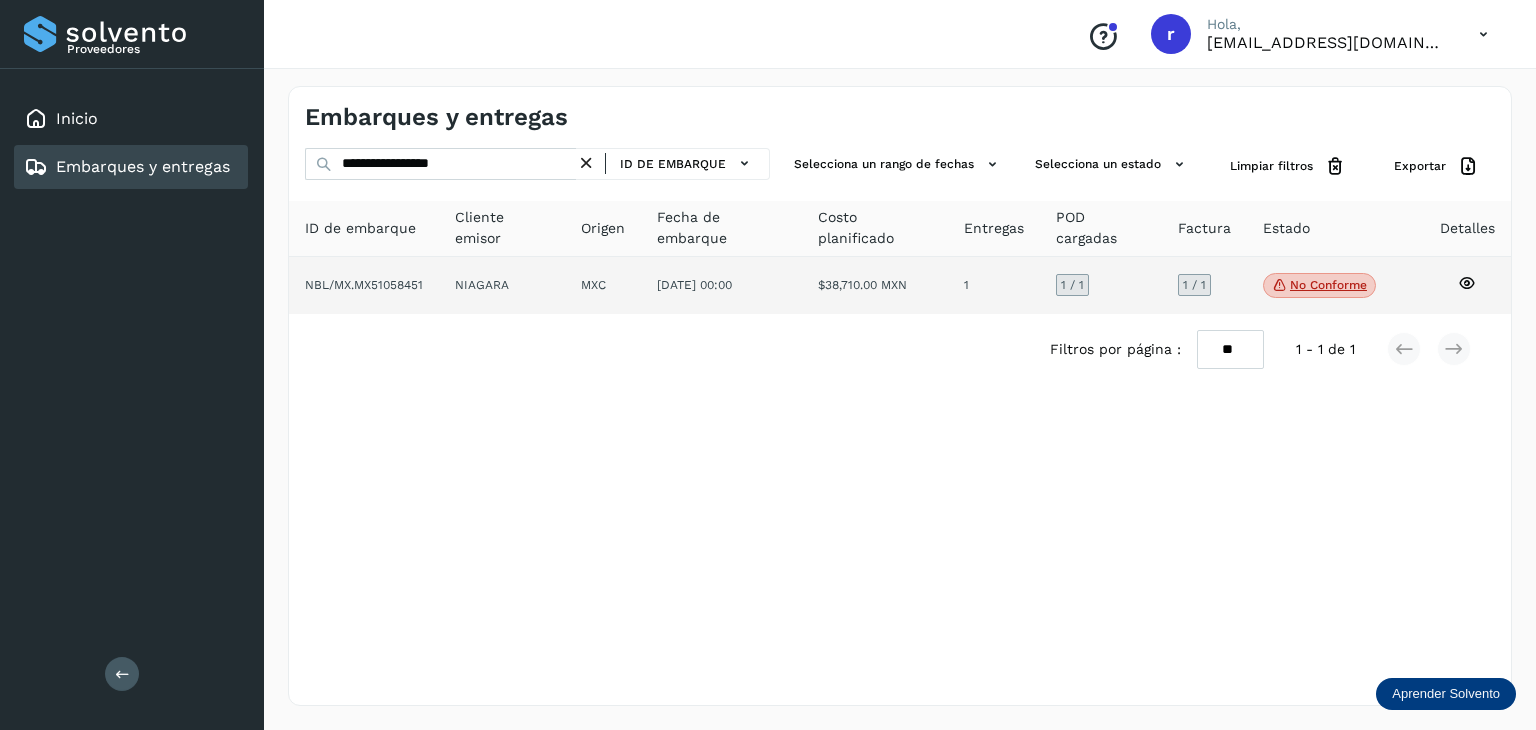 click on "NBL/MX.MX51058451" 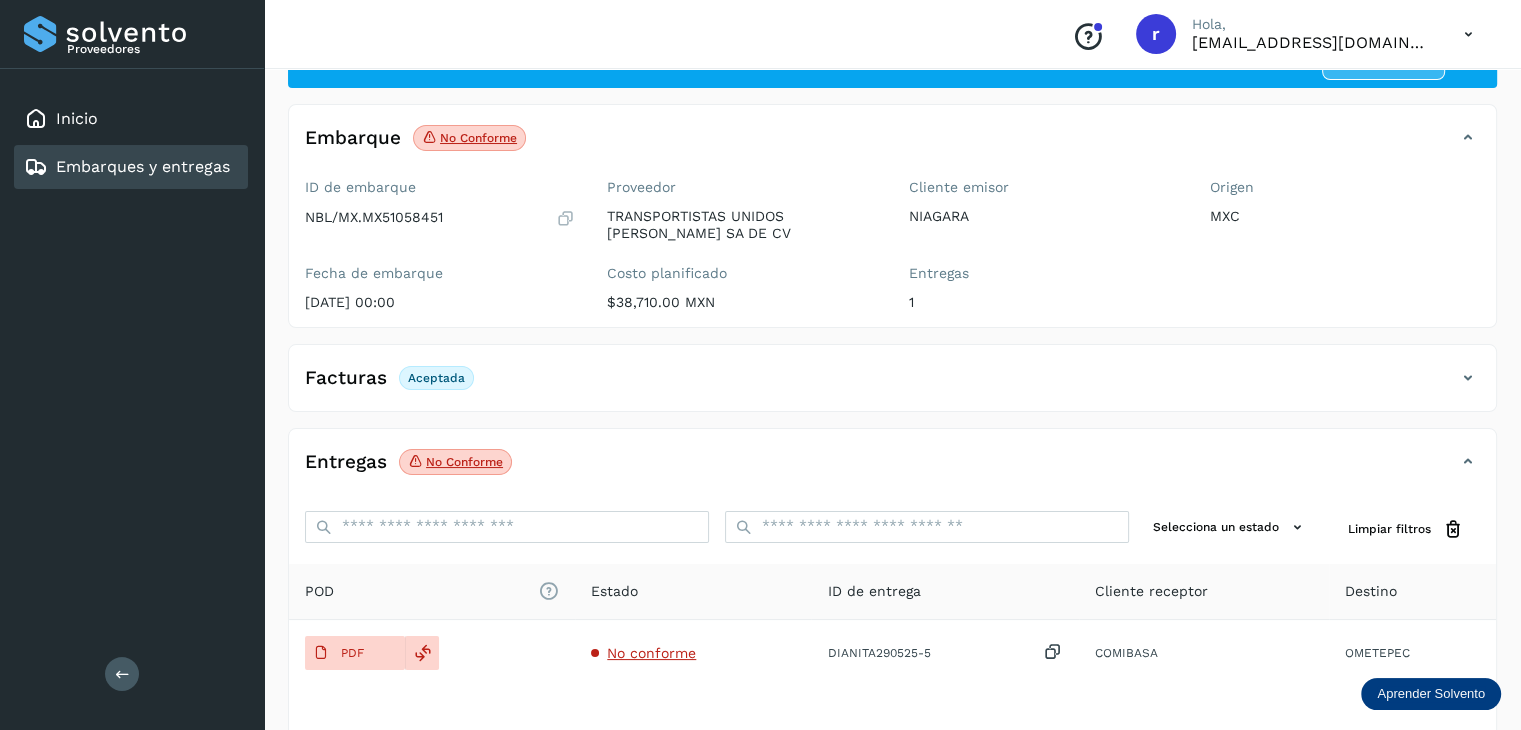 scroll, scrollTop: 229, scrollLeft: 0, axis: vertical 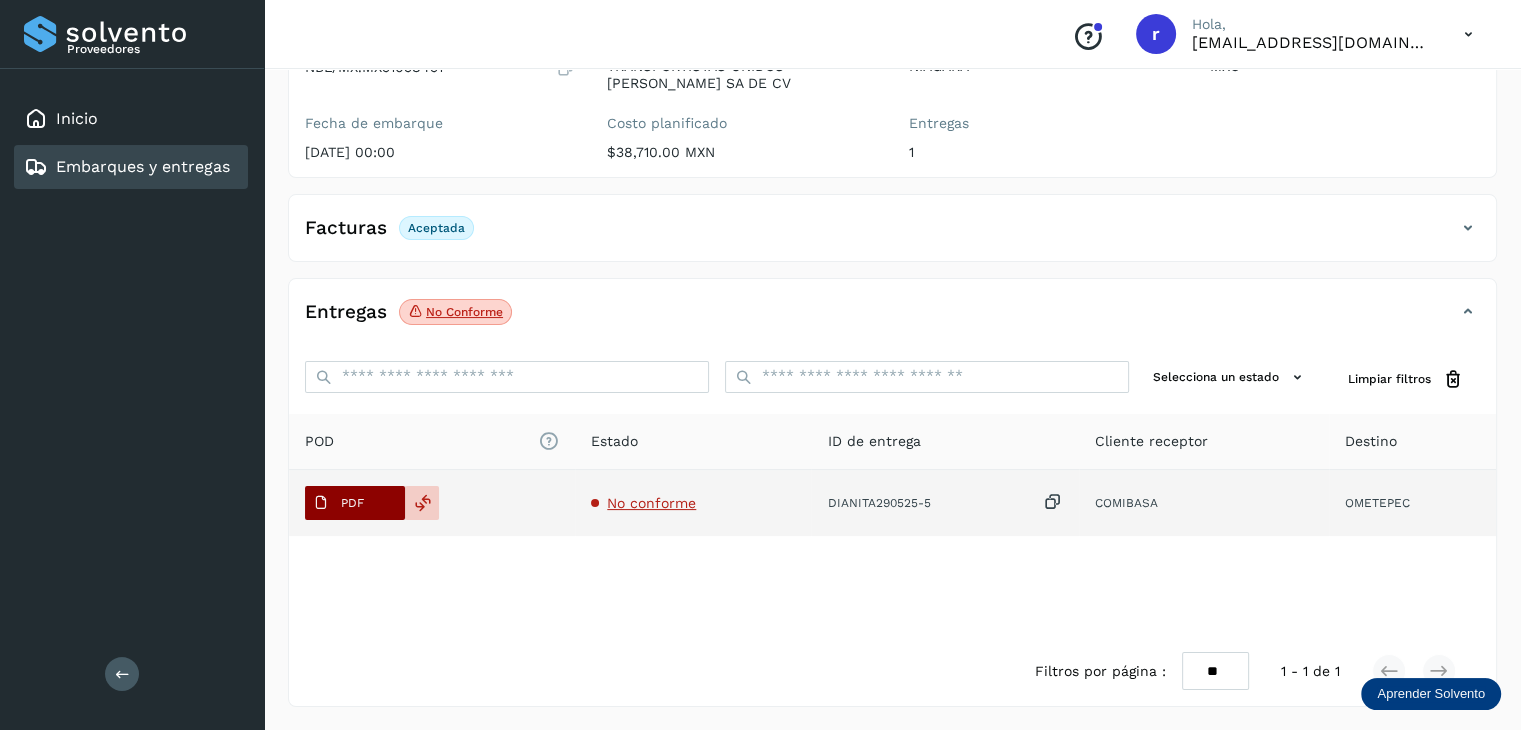click on "PDF" at bounding box center (338, 503) 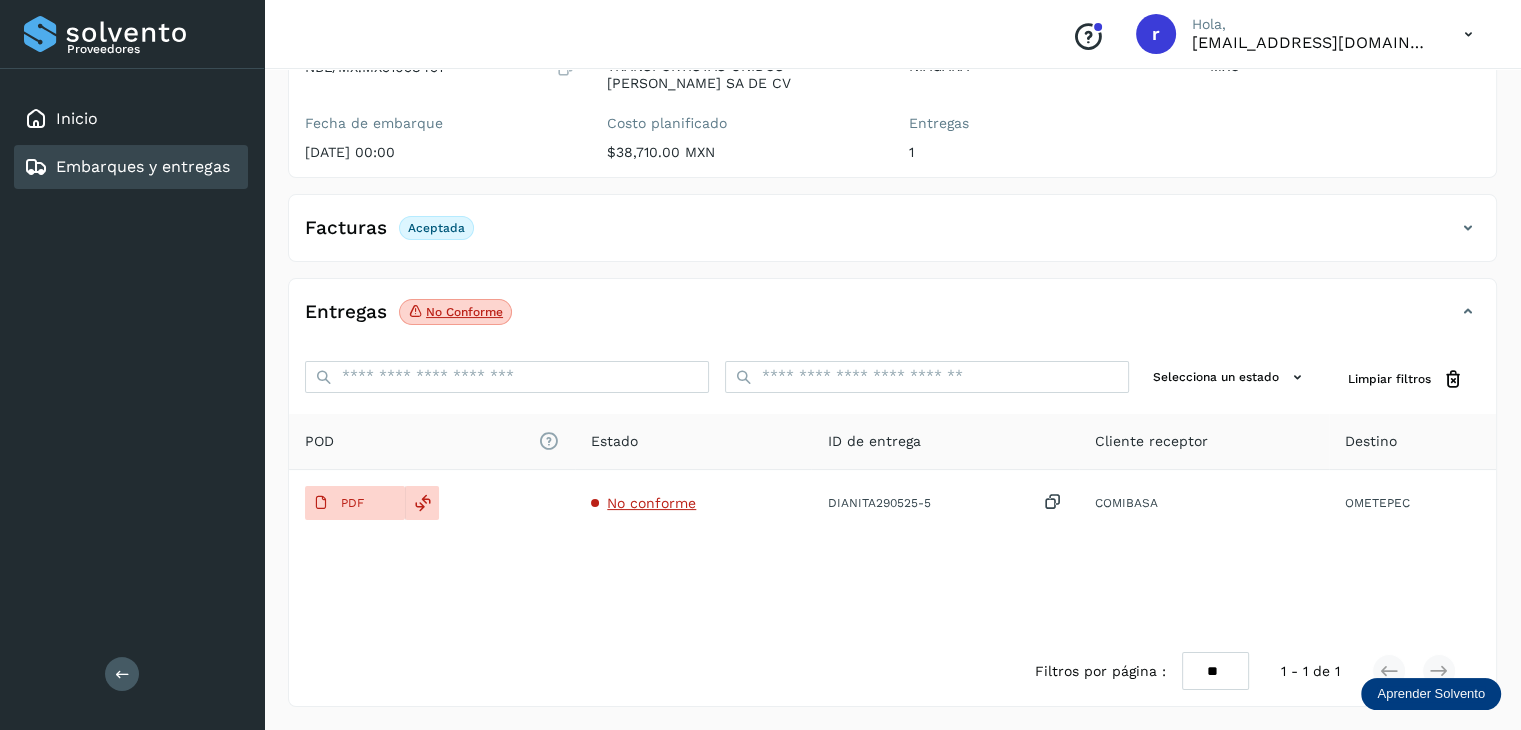 scroll, scrollTop: 0, scrollLeft: 0, axis: both 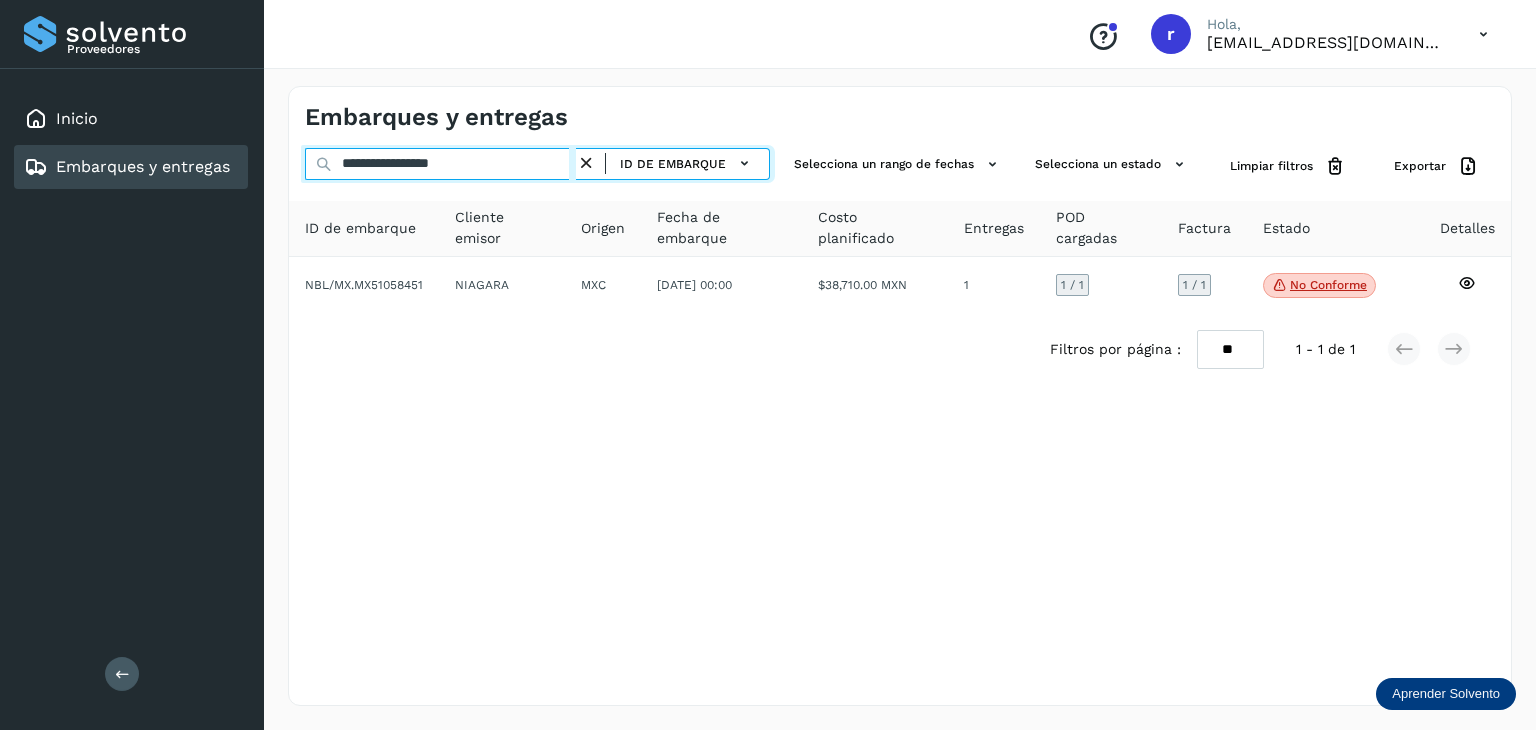 drag, startPoint x: 492, startPoint y: 169, endPoint x: 130, endPoint y: 171, distance: 362.00552 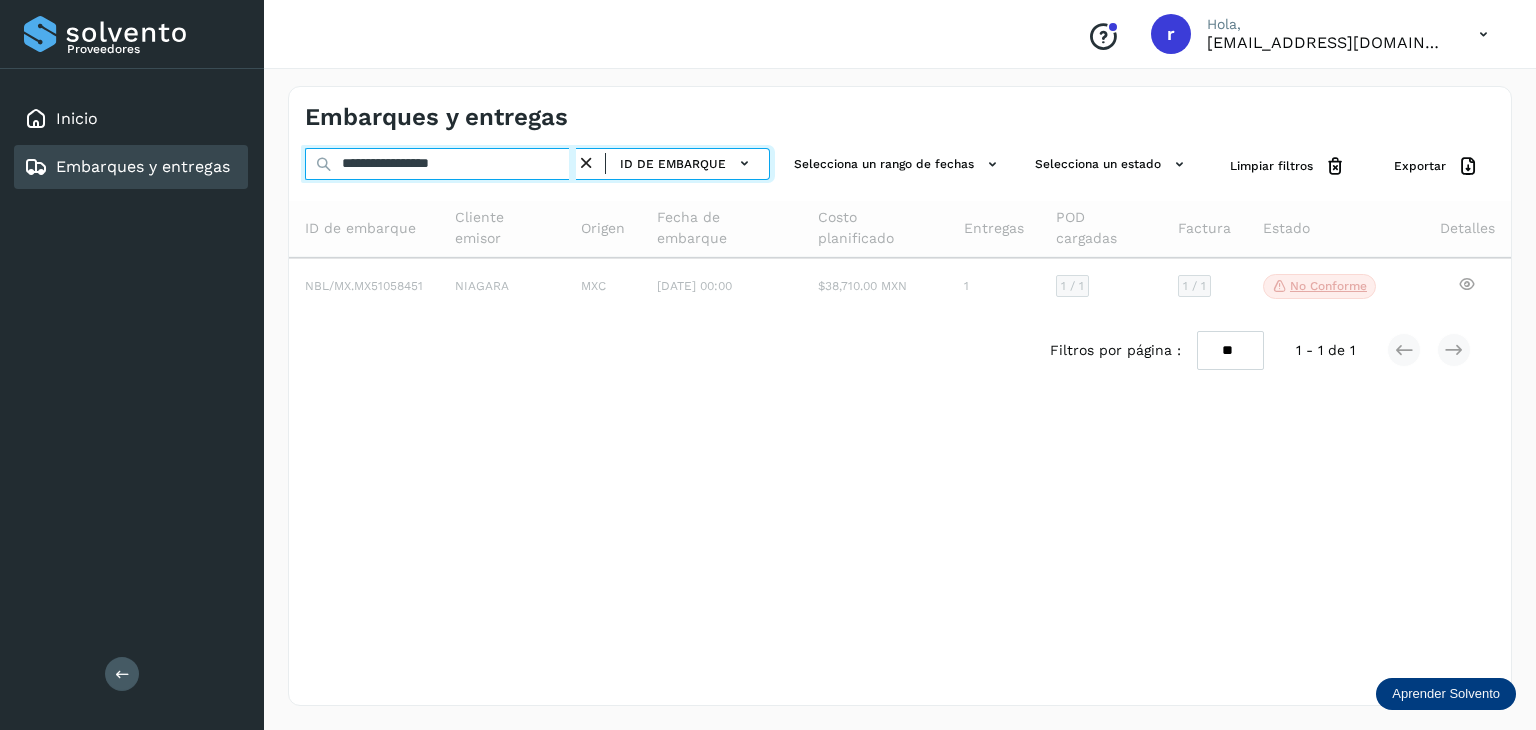 type on "**********" 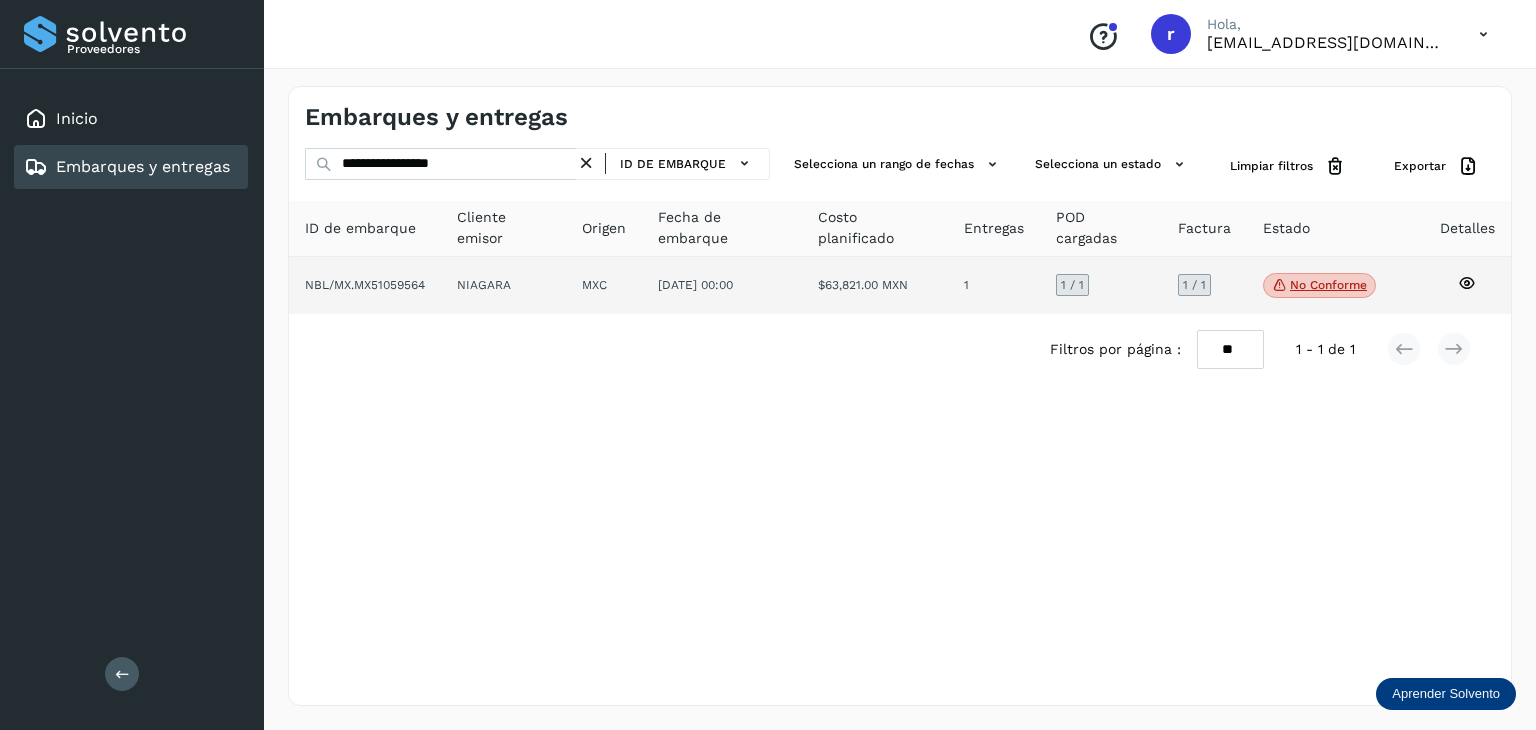 click on "NBL/MX.MX51059564" 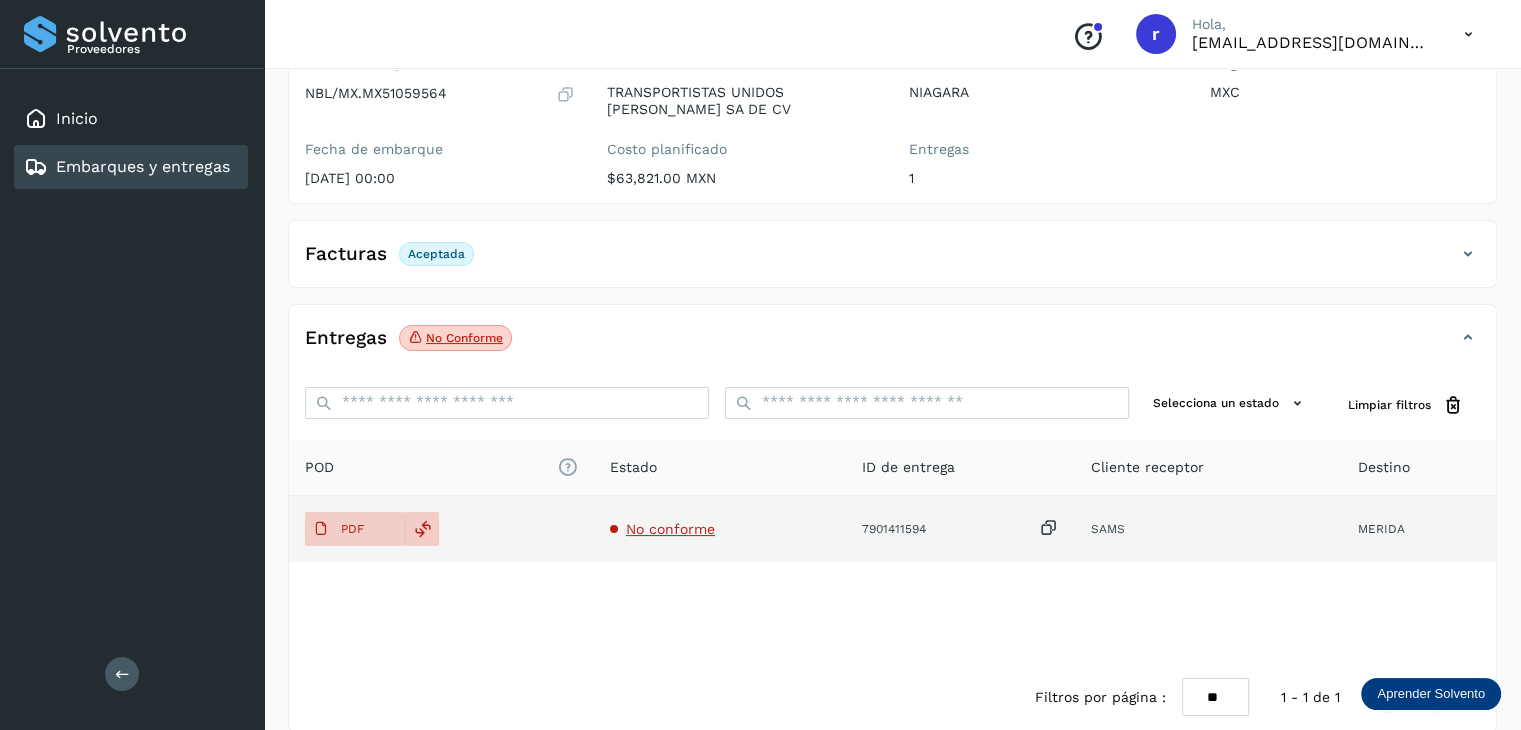scroll, scrollTop: 229, scrollLeft: 0, axis: vertical 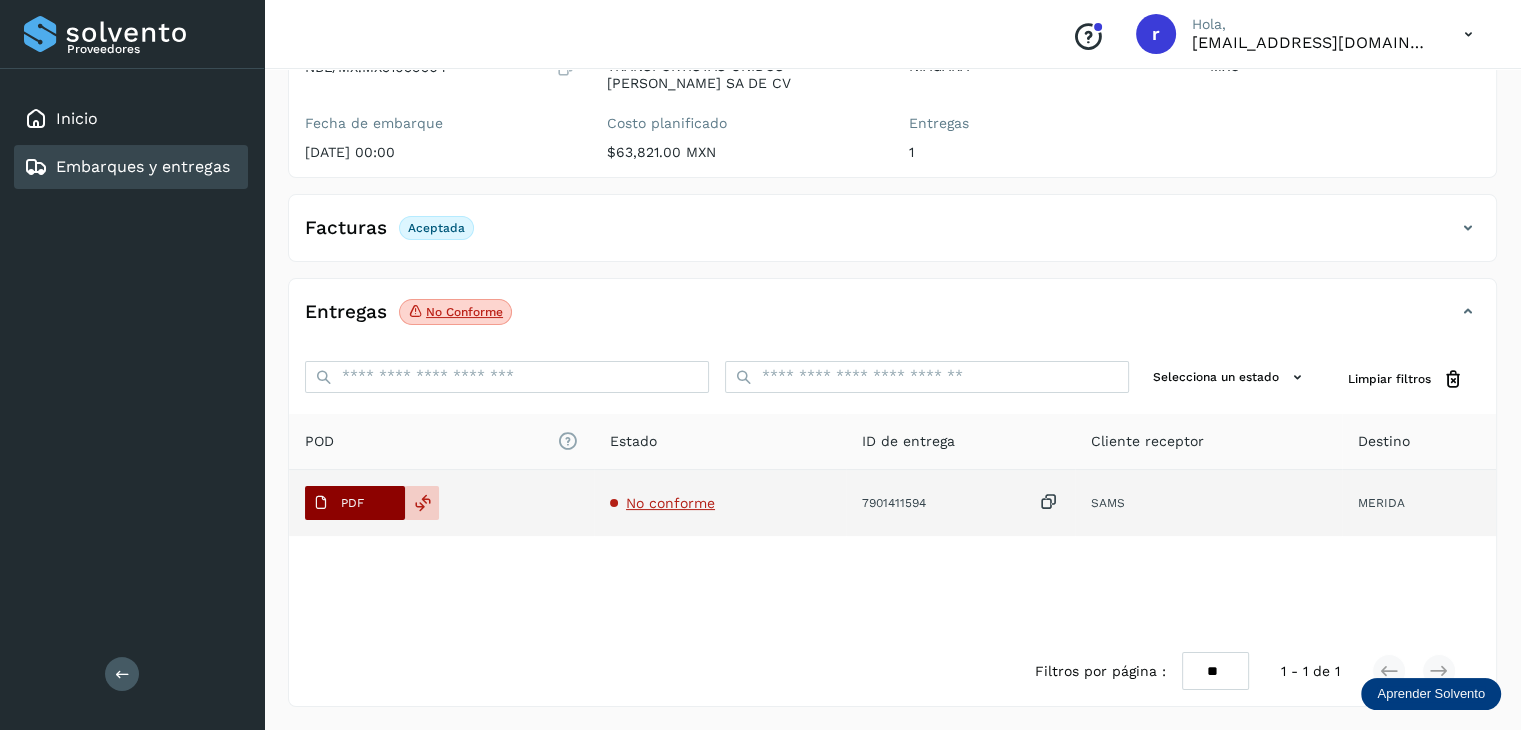 click on "PDF" at bounding box center (355, 503) 